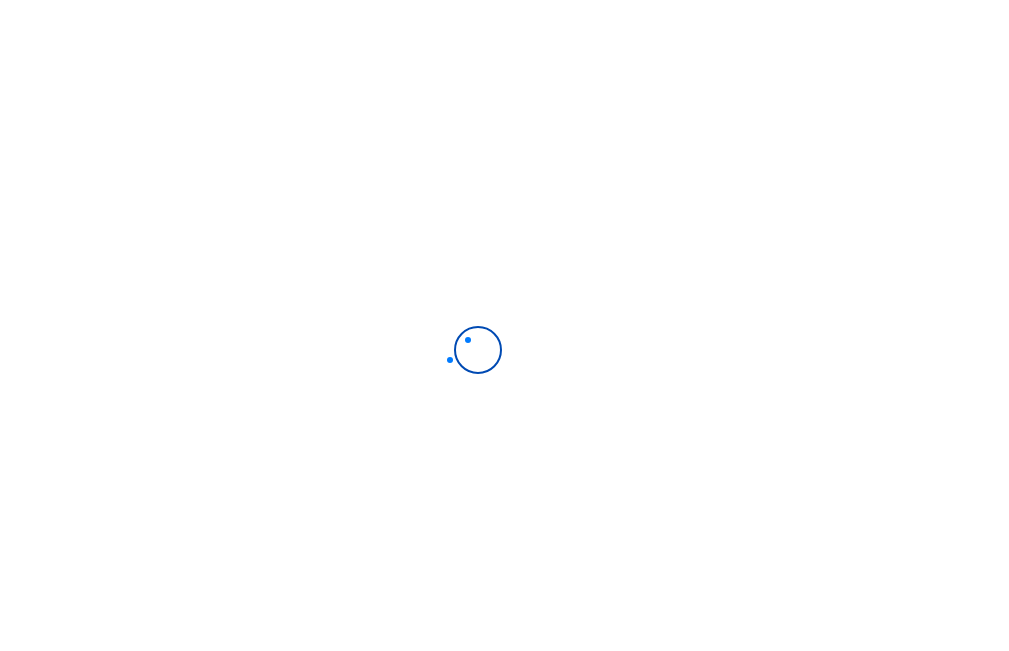 scroll, scrollTop: 0, scrollLeft: 0, axis: both 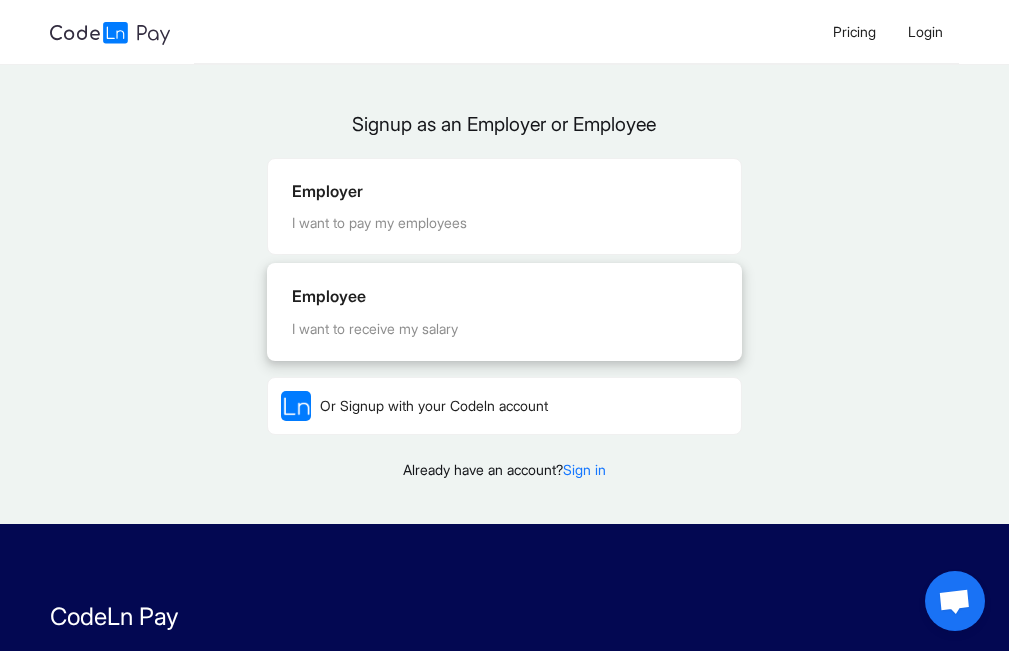 click on "Employee" at bounding box center (504, 296) 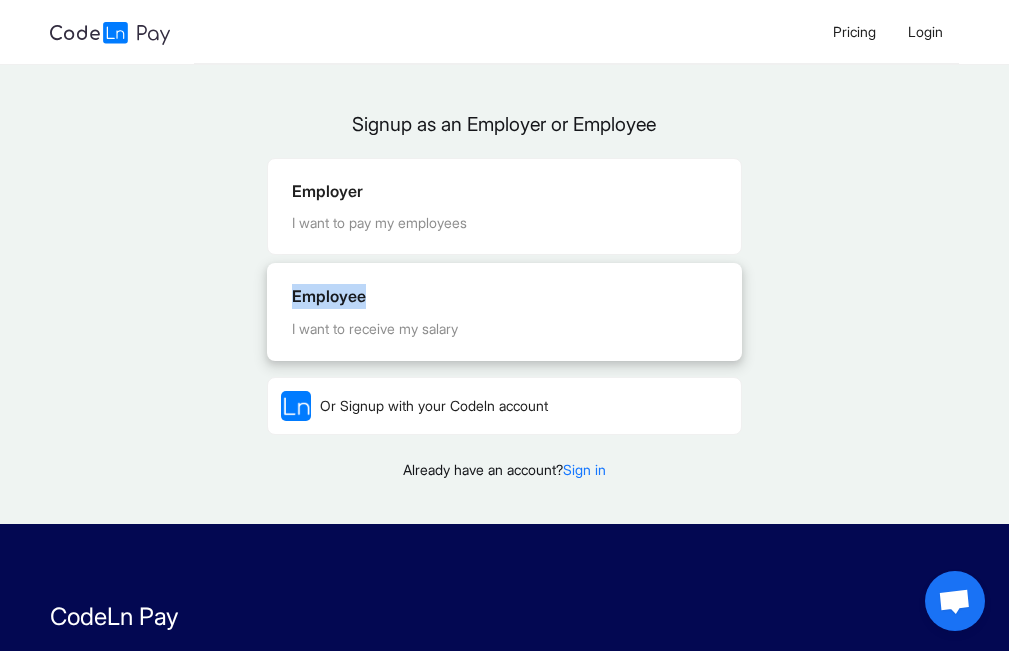 click on "Employee" at bounding box center [504, 296] 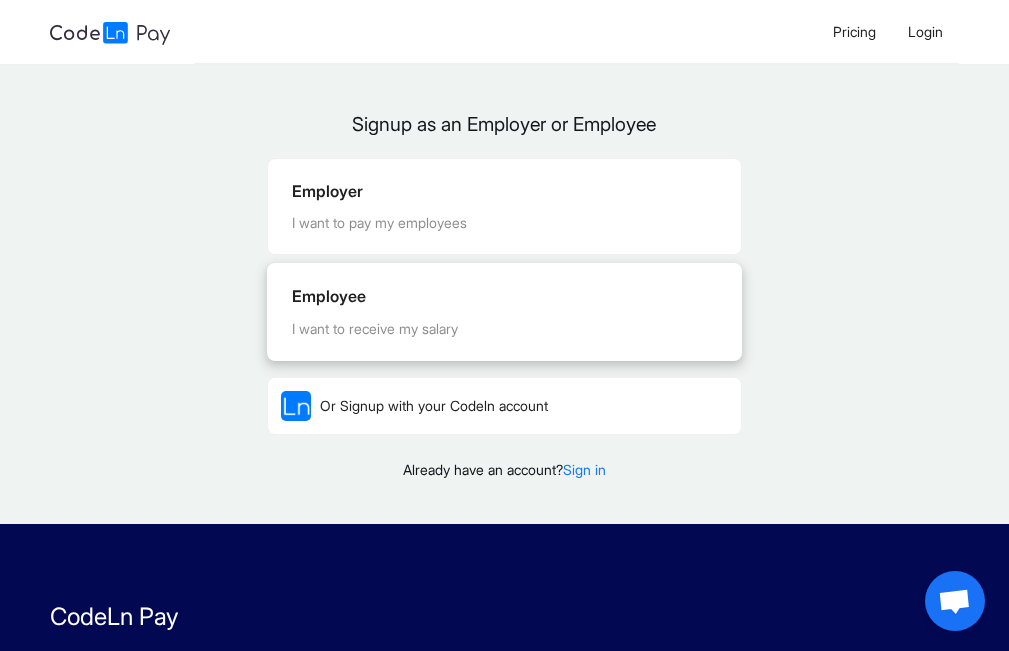 click on "Employee I want to receive my salary" at bounding box center [504, 311] 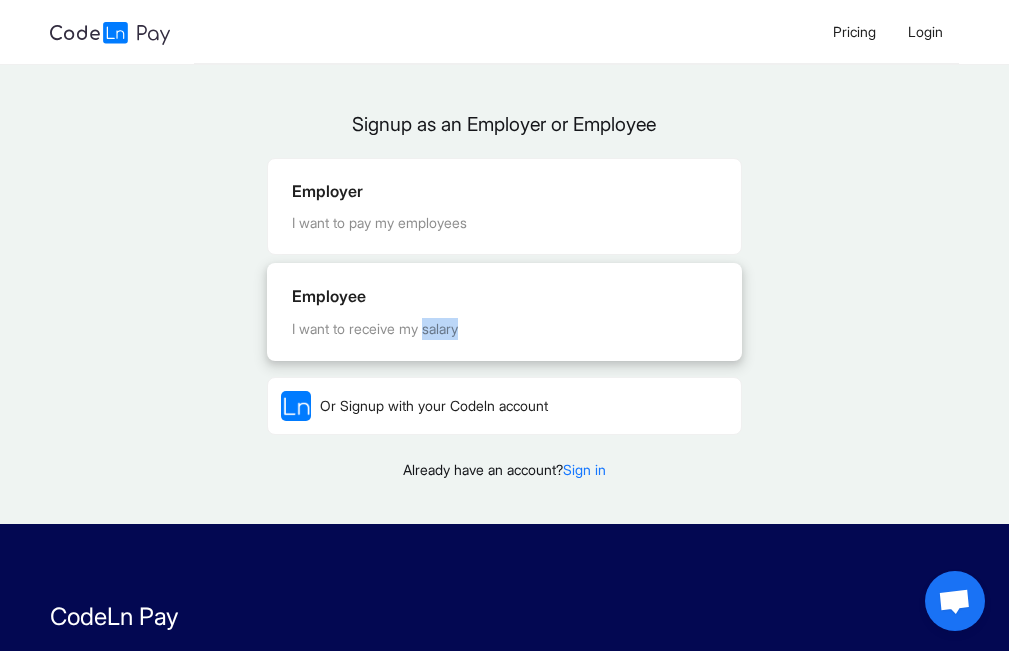 click on "I want to receive my salary" at bounding box center [504, 329] 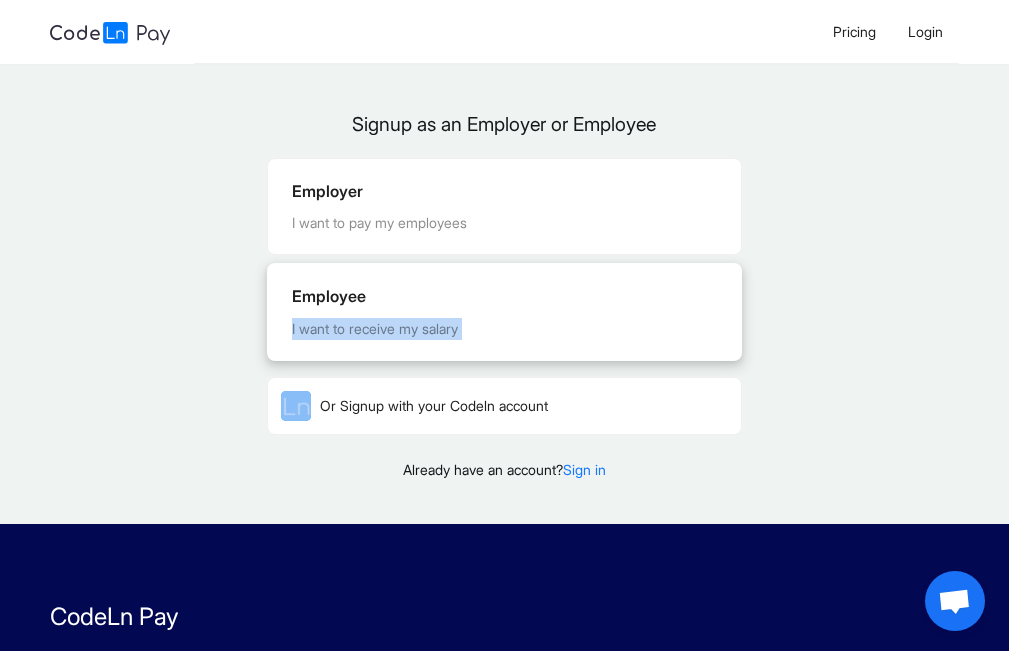 click on "I want to receive my salary" at bounding box center [504, 329] 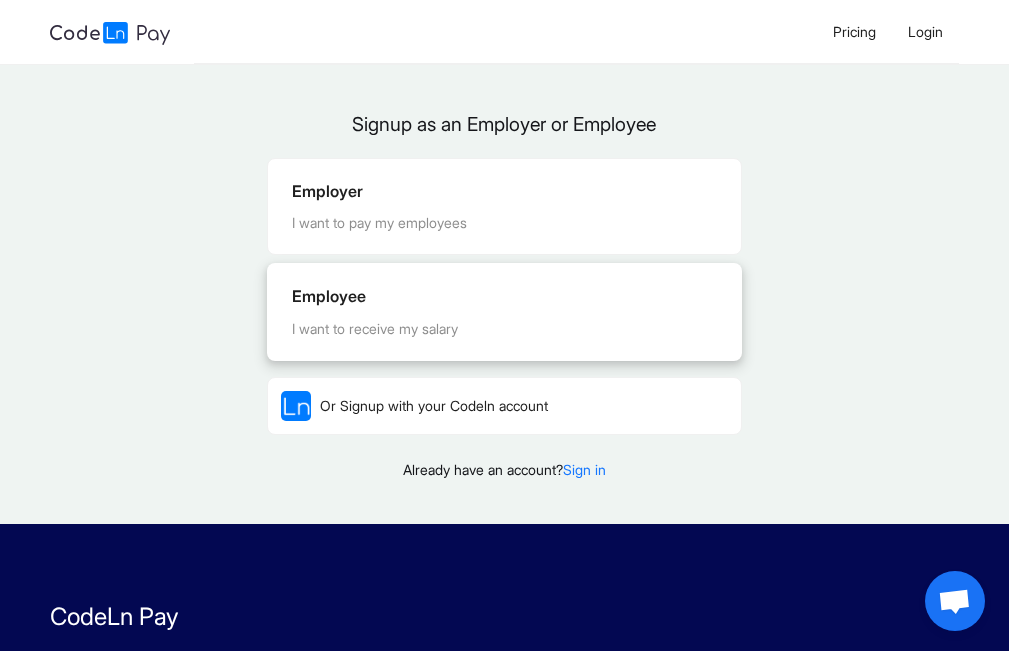 click on "Employee" at bounding box center [504, 296] 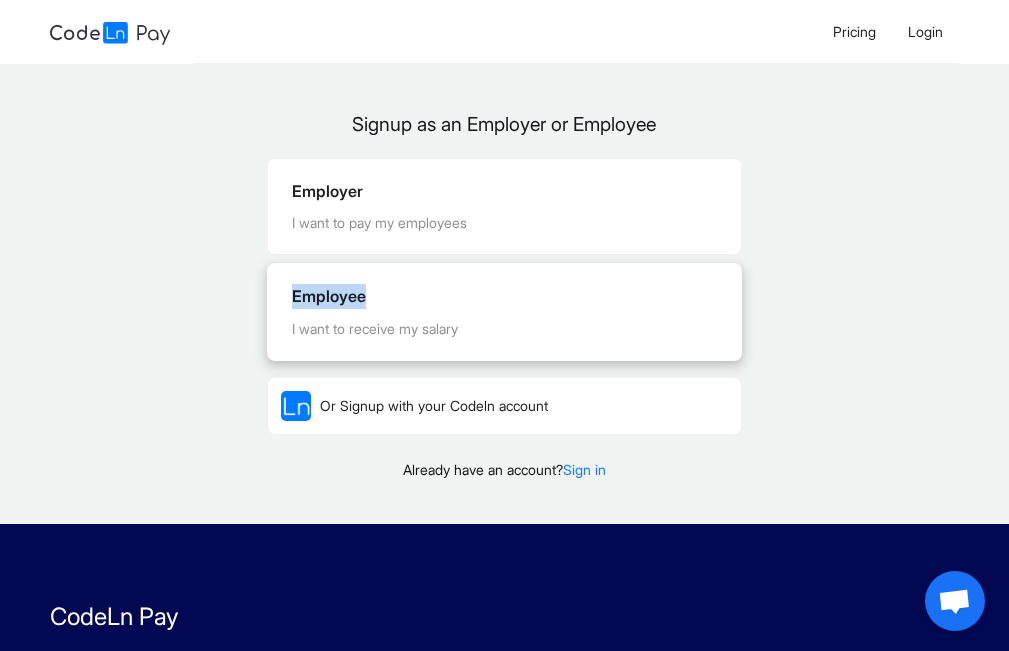 click on "Employee" at bounding box center [504, 296] 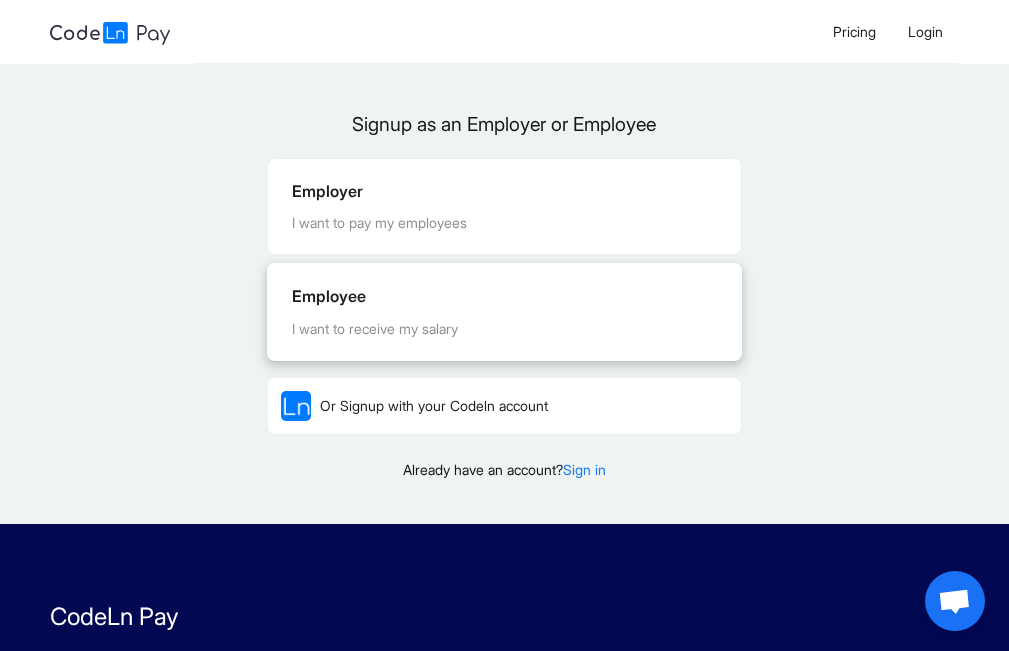 click on "I want to receive my salary" at bounding box center (504, 329) 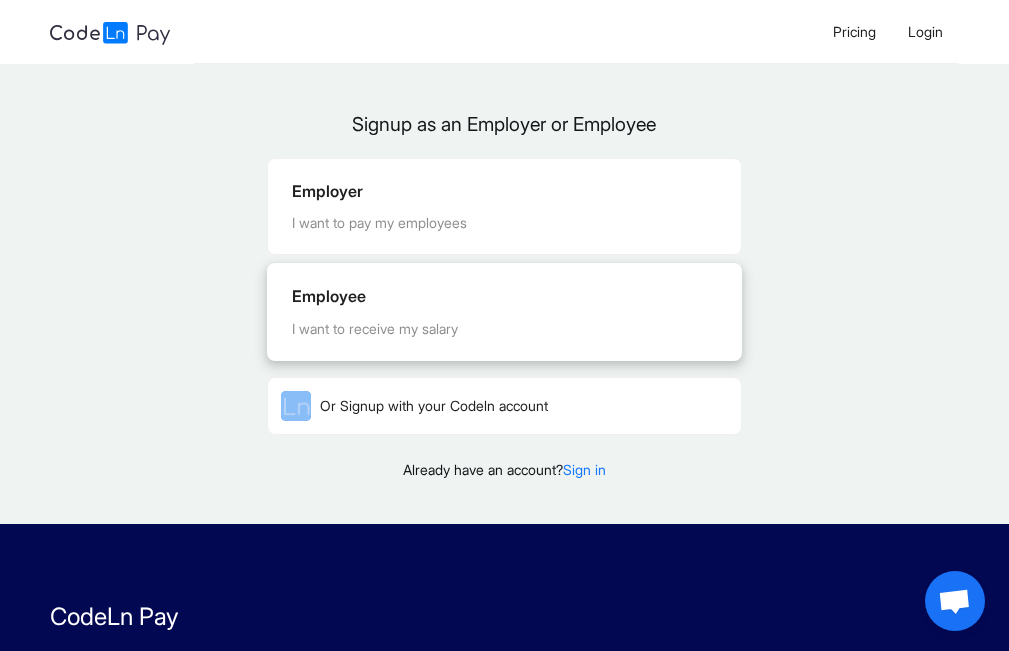 click on "I want to receive my salary" at bounding box center [504, 329] 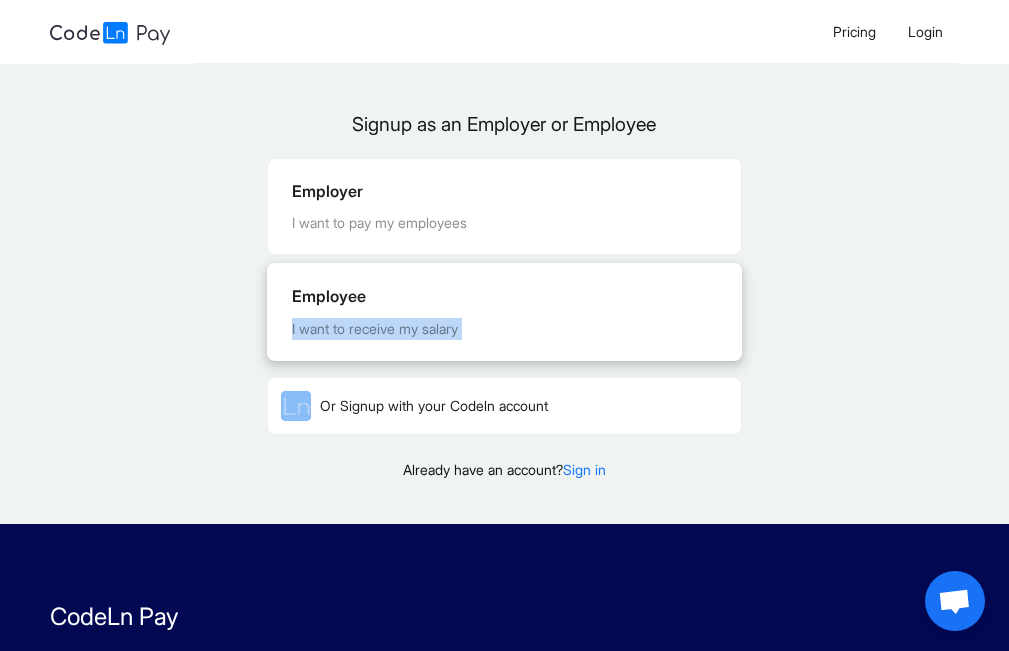 click on "I want to receive my salary" at bounding box center [504, 329] 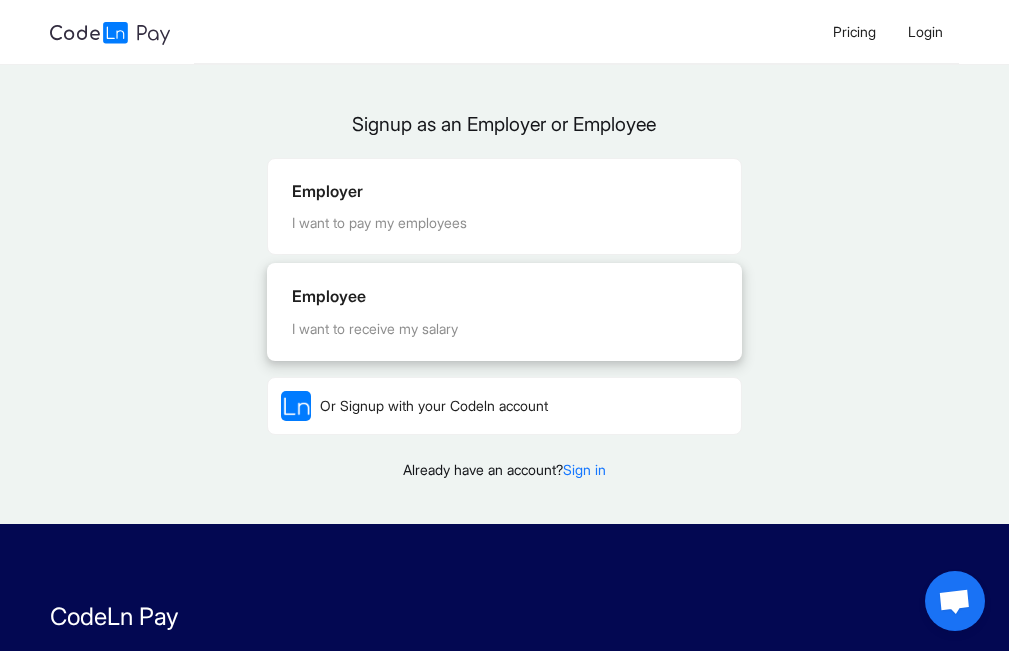 click on "I want to receive my salary" at bounding box center [504, 329] 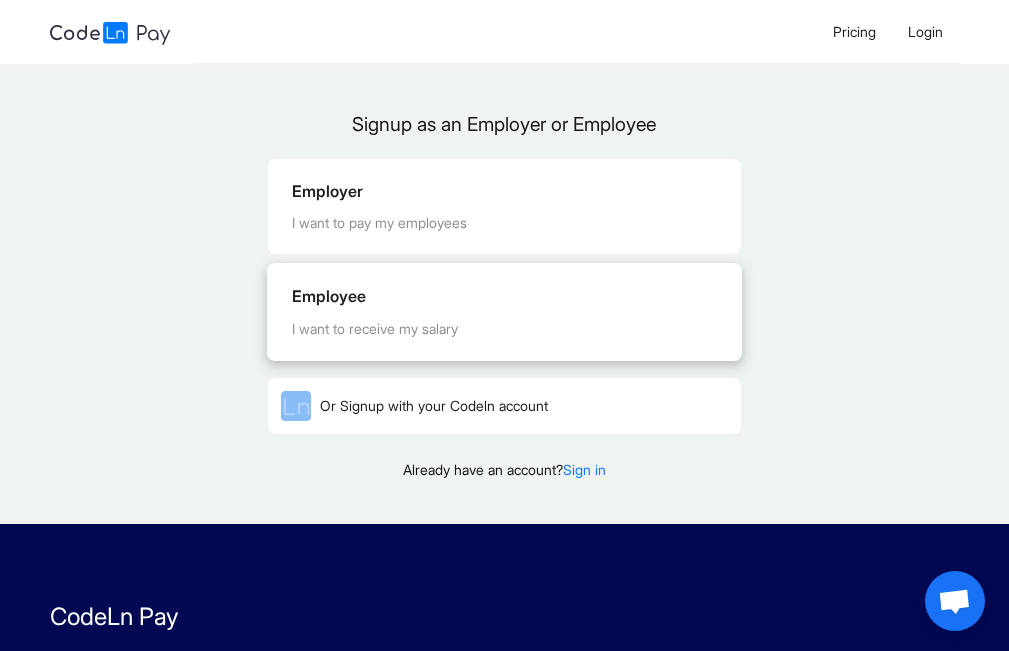 click on "I want to receive my salary" at bounding box center [504, 329] 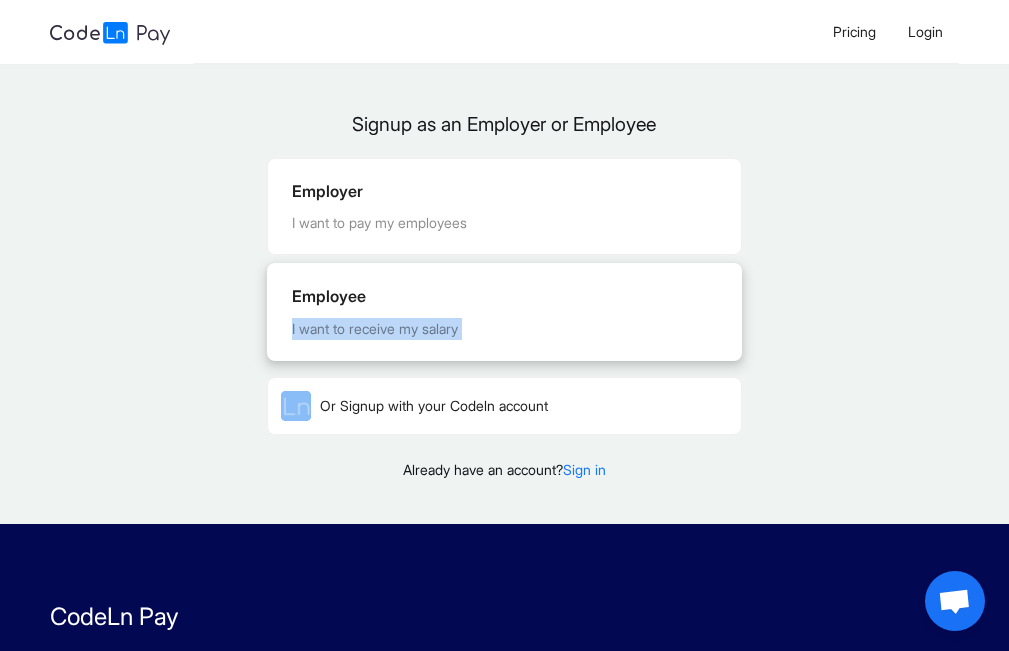 click on "I want to receive my salary" at bounding box center (504, 329) 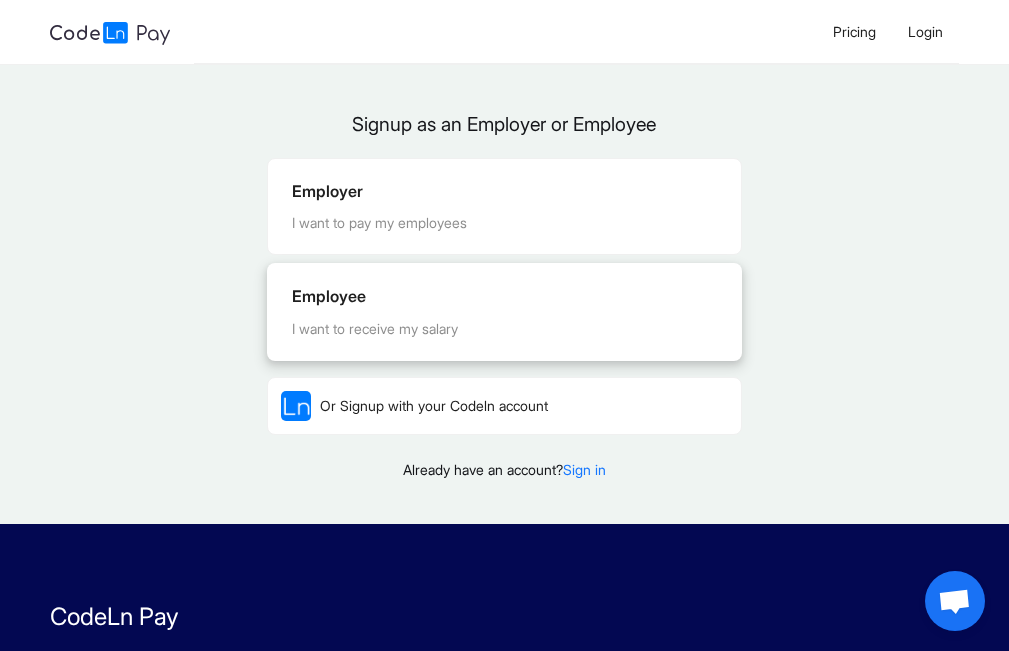 click on "Employee" at bounding box center [504, 296] 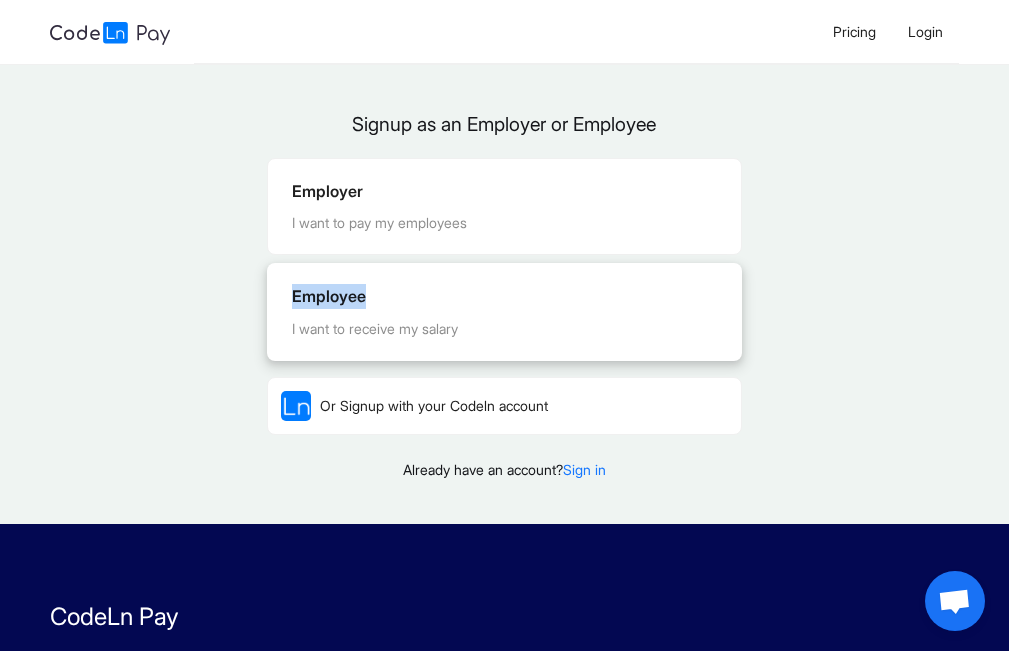 click on "Employee" at bounding box center (504, 296) 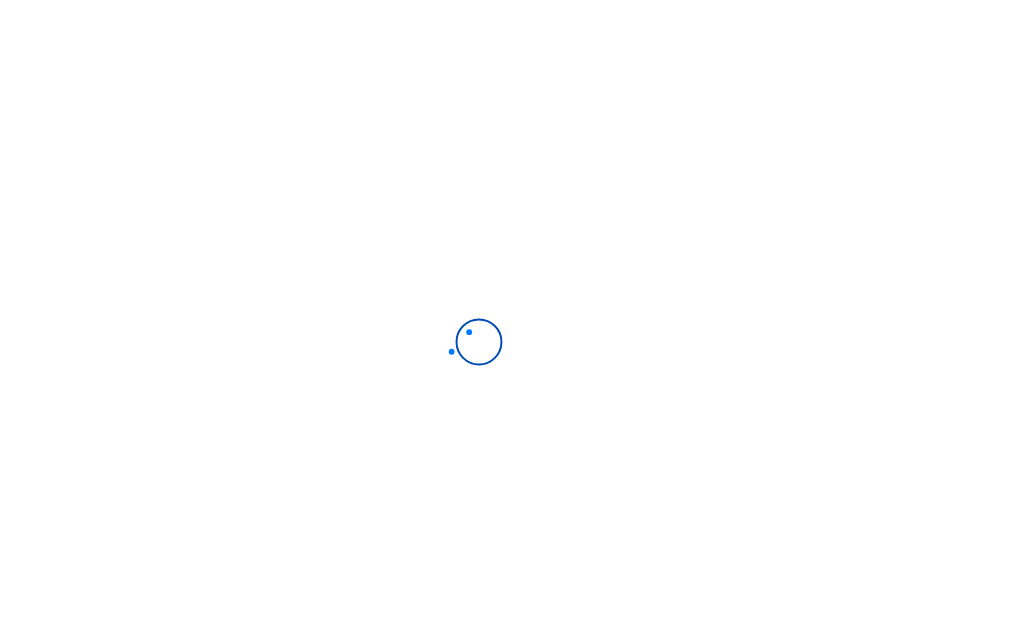 scroll, scrollTop: 0, scrollLeft: 0, axis: both 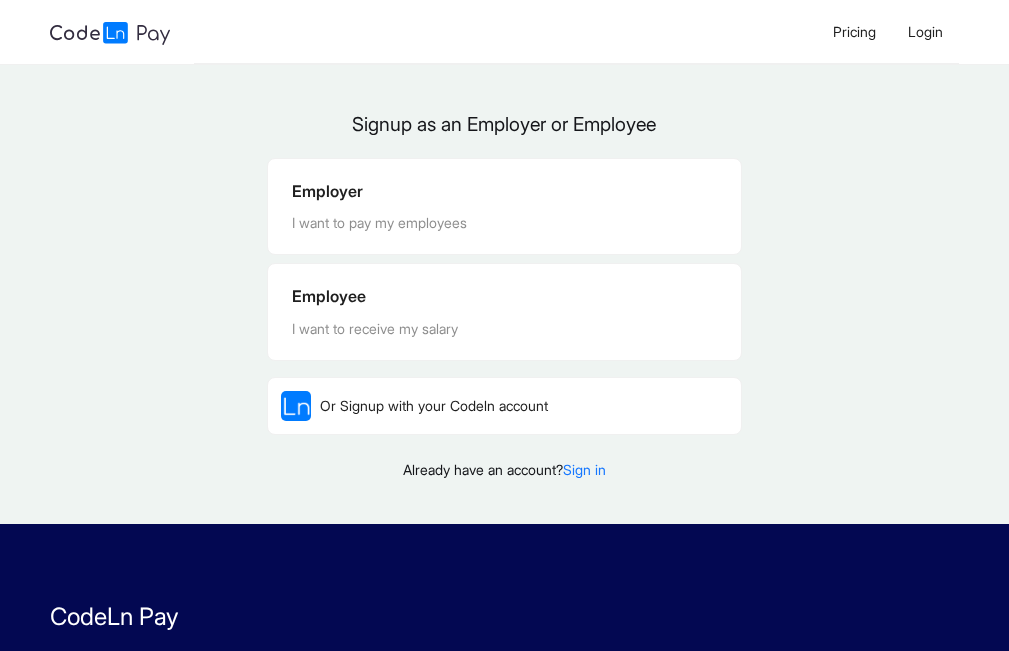 click on "Employee" at bounding box center [504, 296] 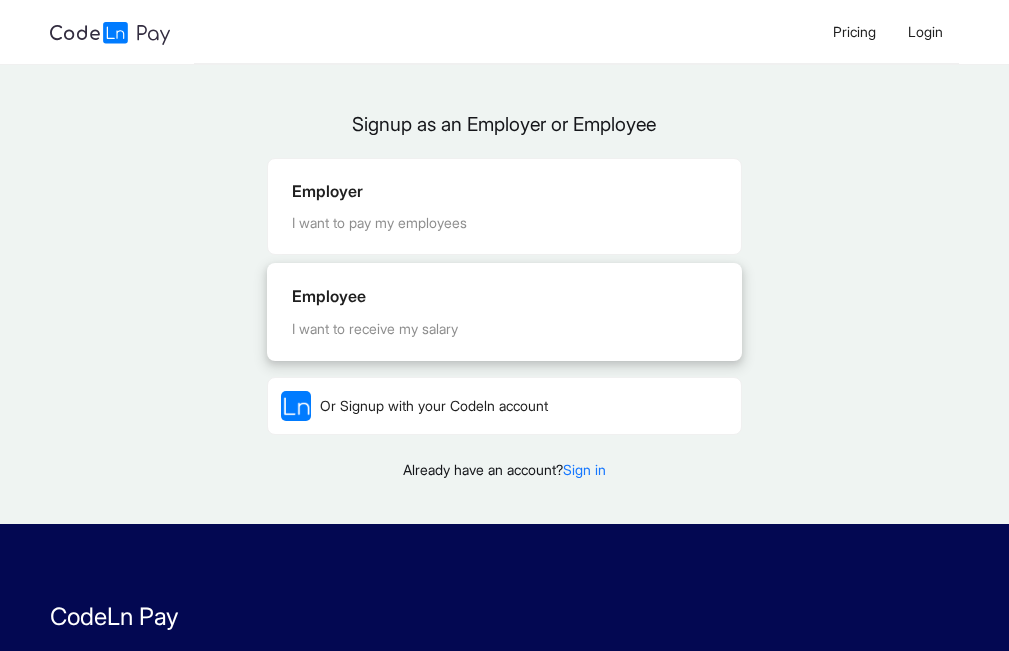 drag, startPoint x: 0, startPoint y: 0, endPoint x: 578, endPoint y: 316, distance: 658.7412 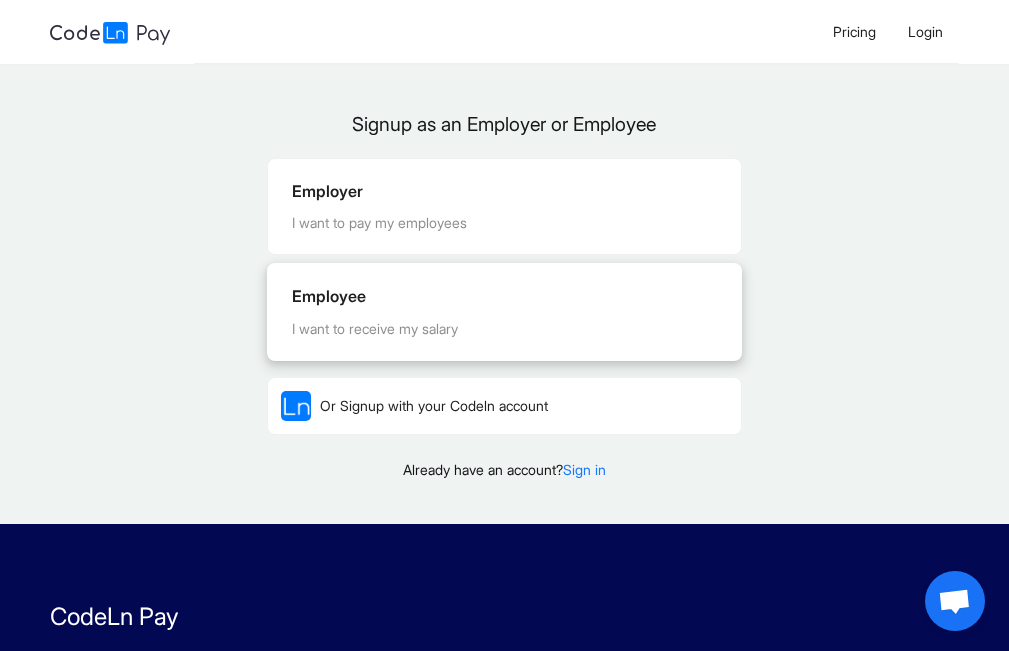 click on "I want to receive my salary" at bounding box center [504, 329] 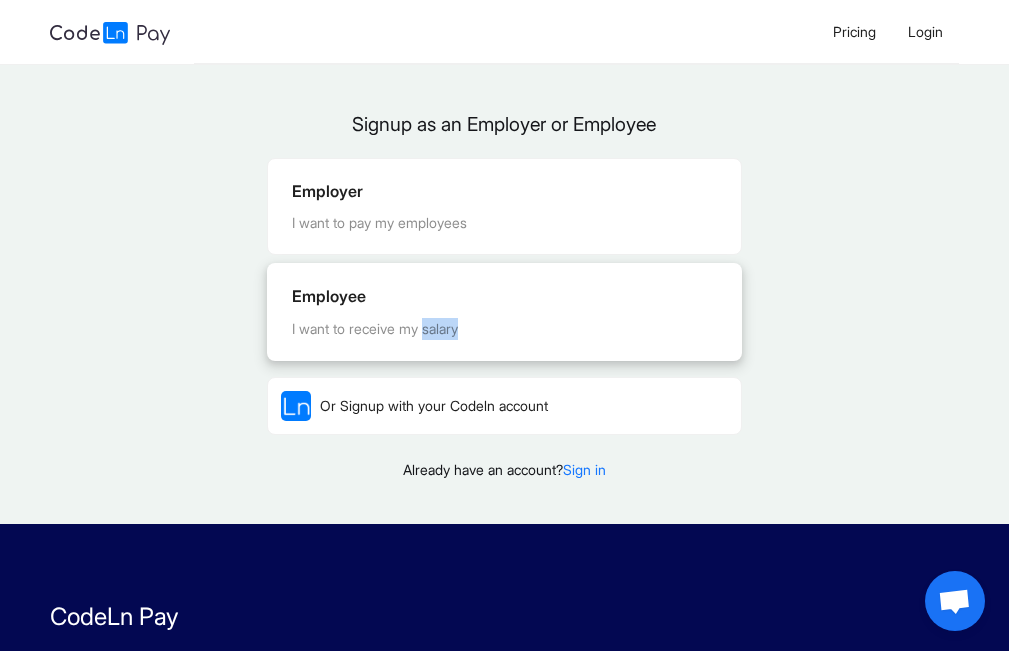 click on "I want to receive my salary" at bounding box center [504, 329] 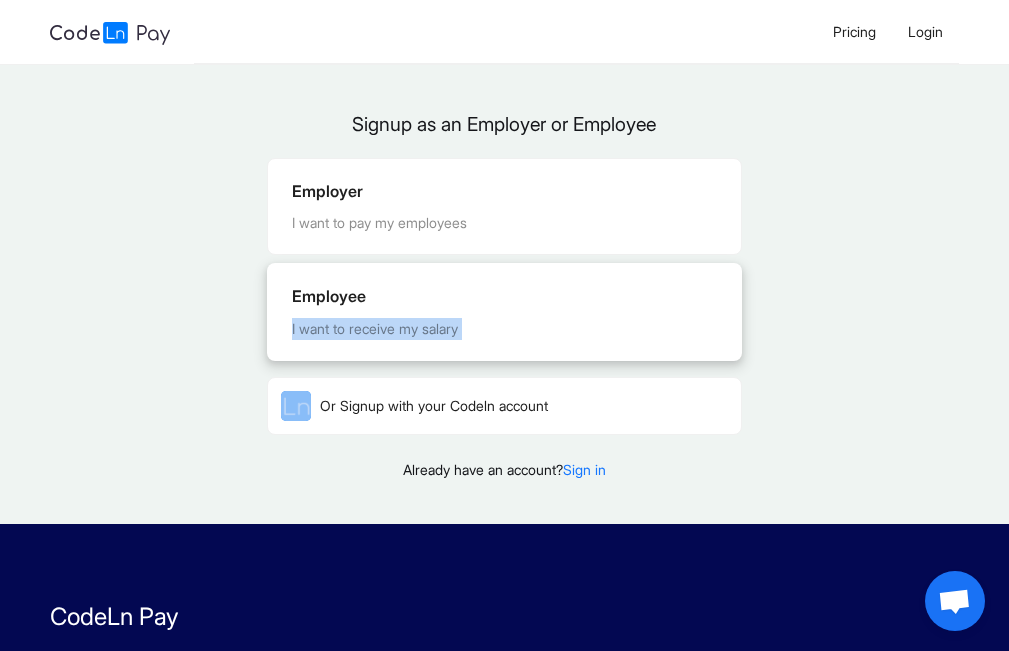 click on "I want to receive my salary" at bounding box center [504, 329] 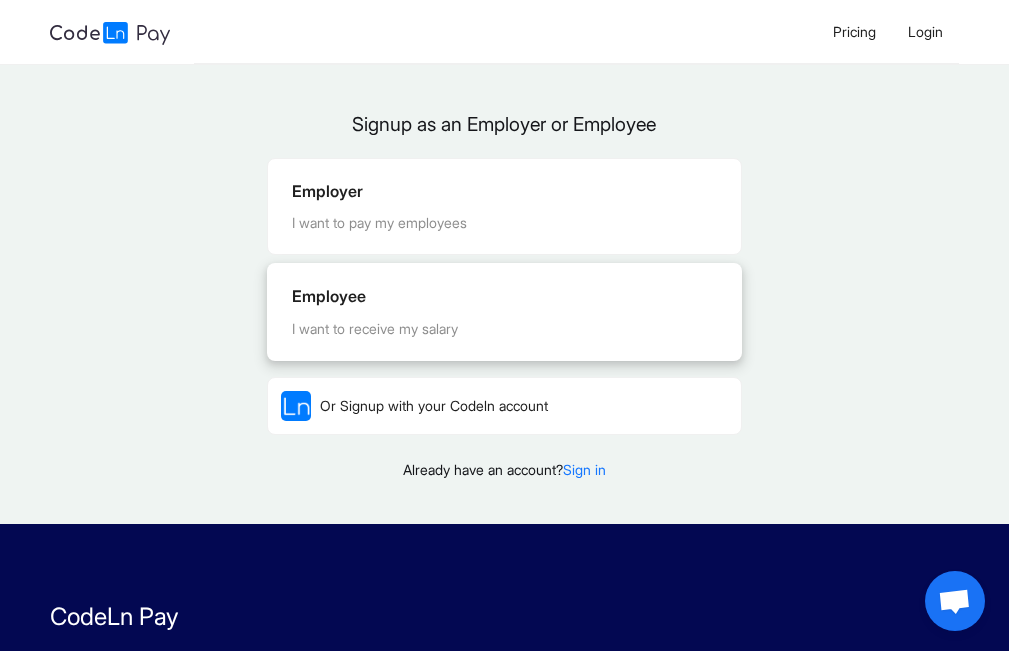click on "Employee I want to receive my salary" at bounding box center (504, 311) 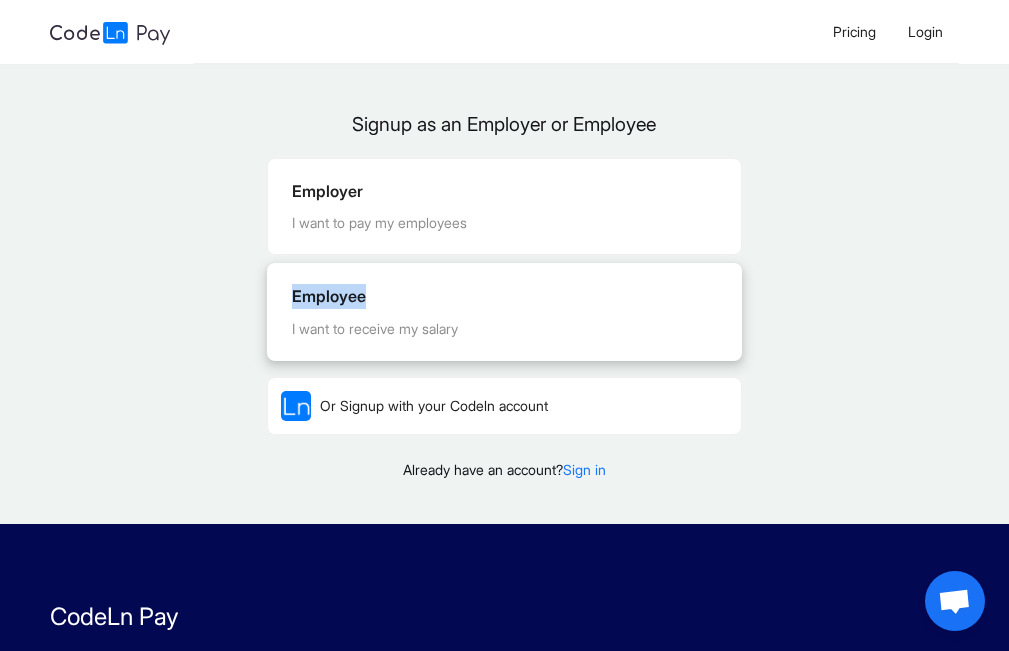 click on "Employee I want to receive my salary" at bounding box center [504, 311] 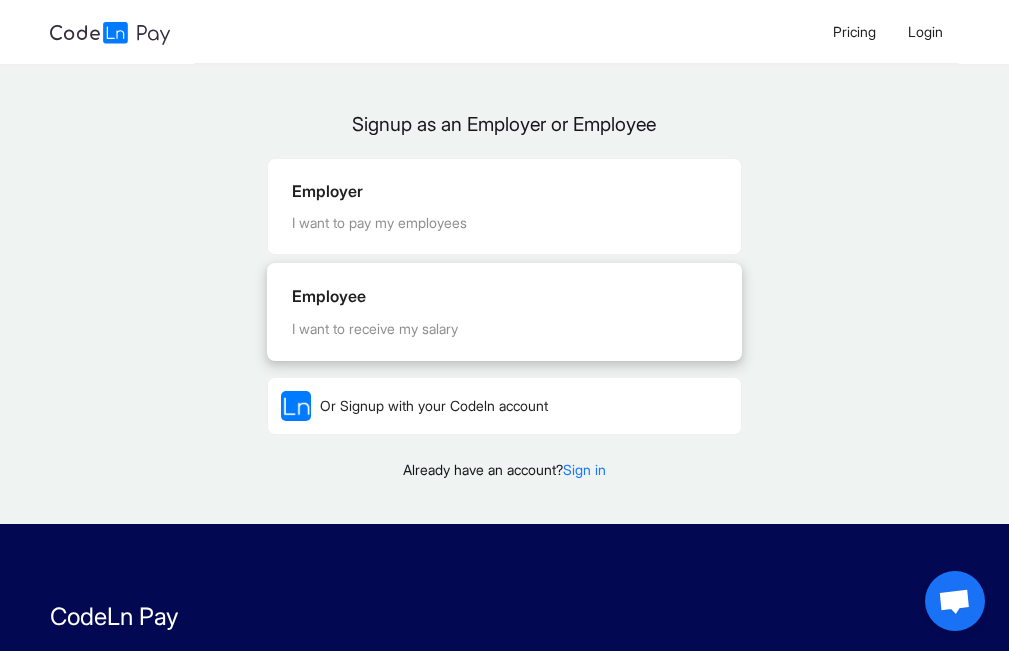 click on "Employee I want to receive my salary" at bounding box center [504, 311] 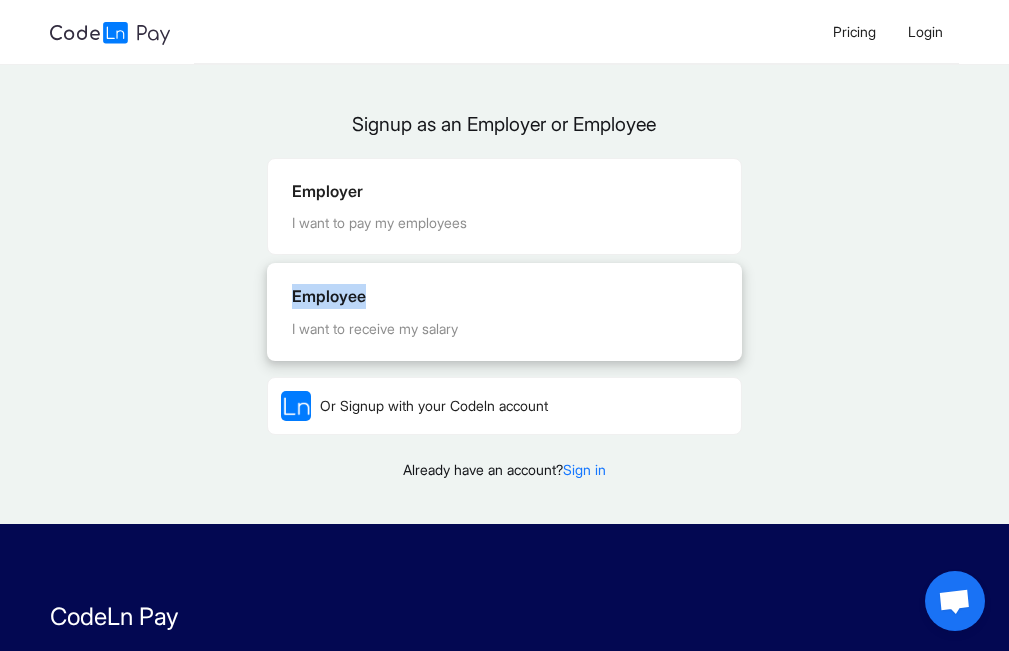 click on "Employee I want to receive my salary" at bounding box center (504, 311) 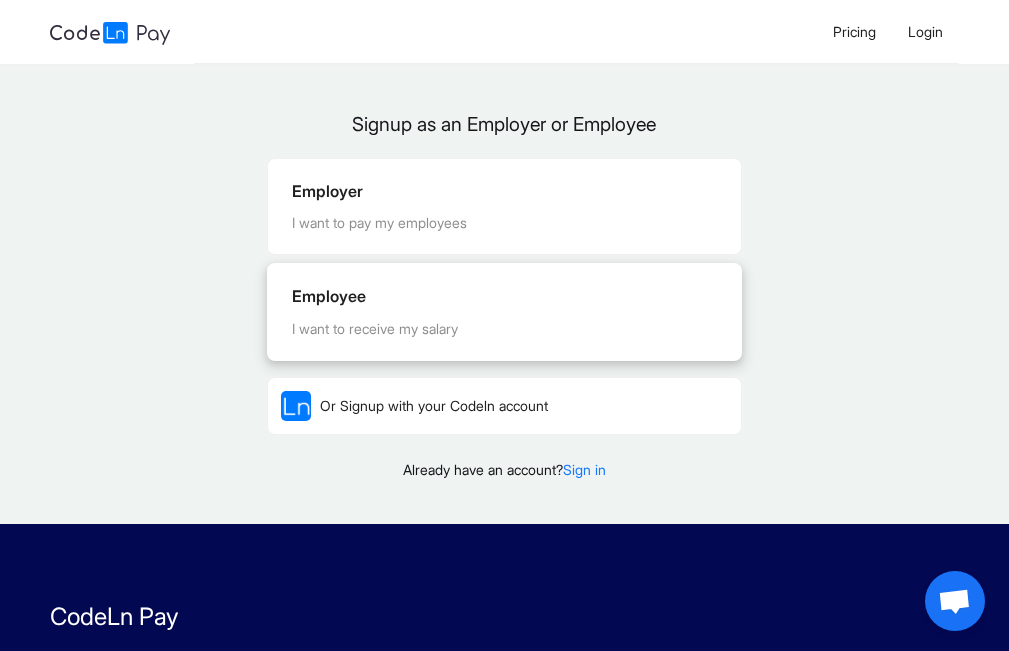 click on "Employee" at bounding box center [504, 296] 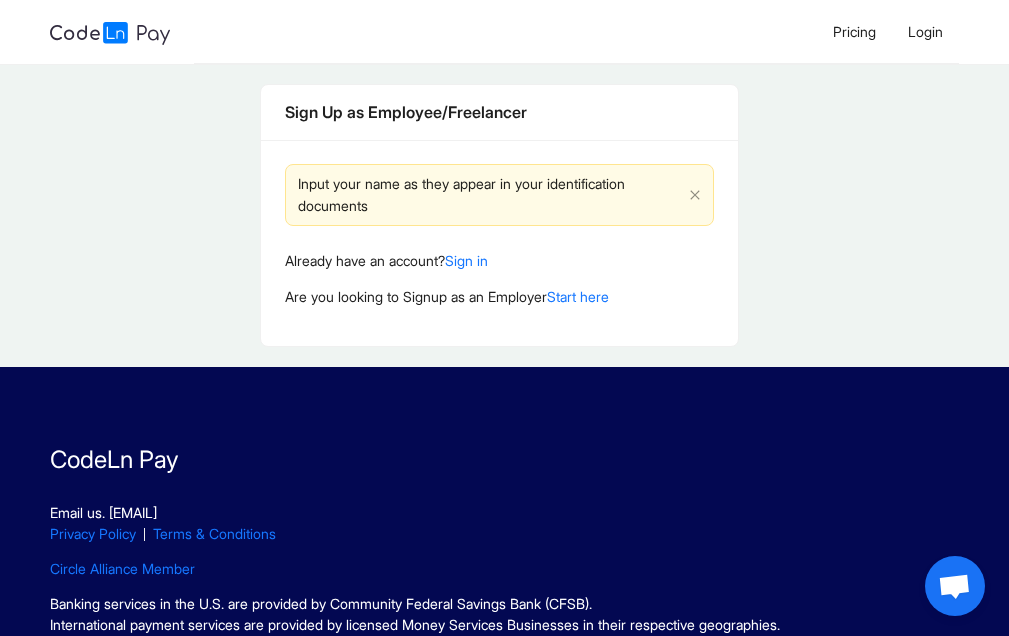 click on "Sign Up as Employee/Freelancer  Input your name as they appear in your identification documents  Already have an account?   Sign in  Are you looking to Signup as an Employer   Start here" at bounding box center (499, 215) 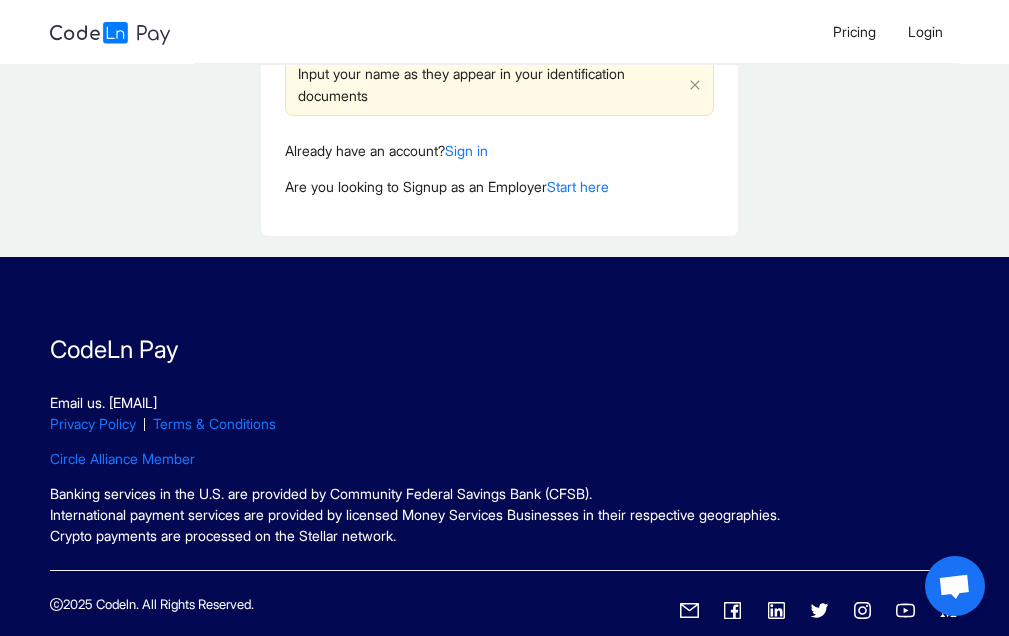 scroll, scrollTop: 0, scrollLeft: 0, axis: both 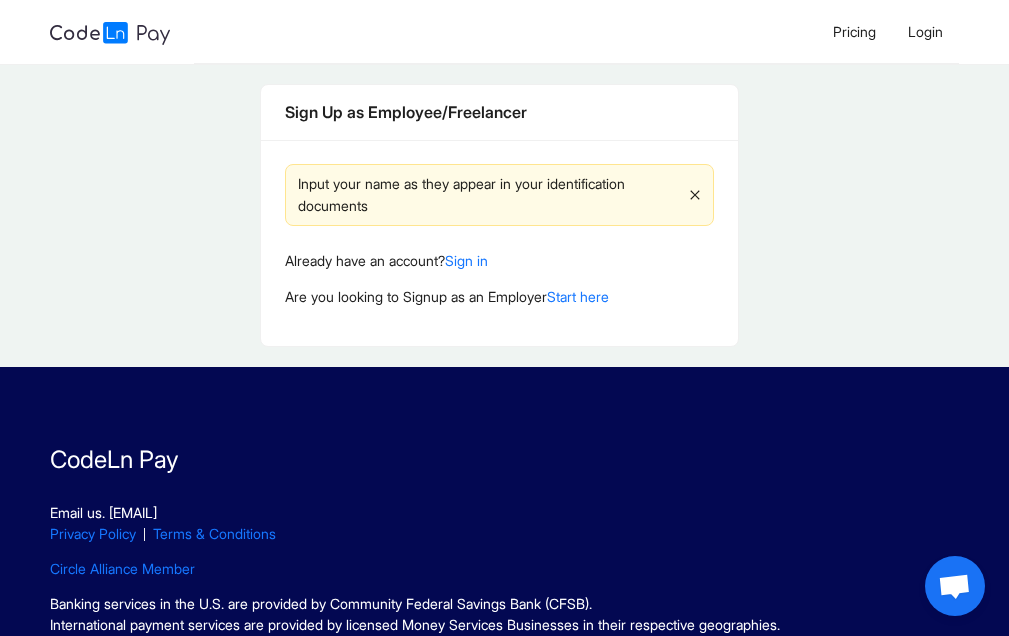 click 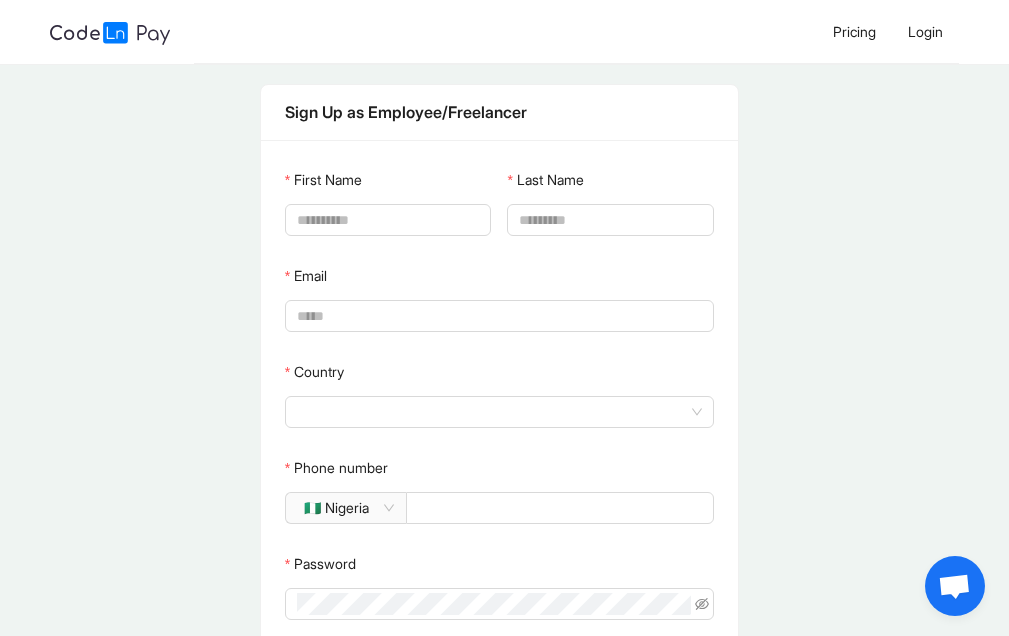 type on "**********" 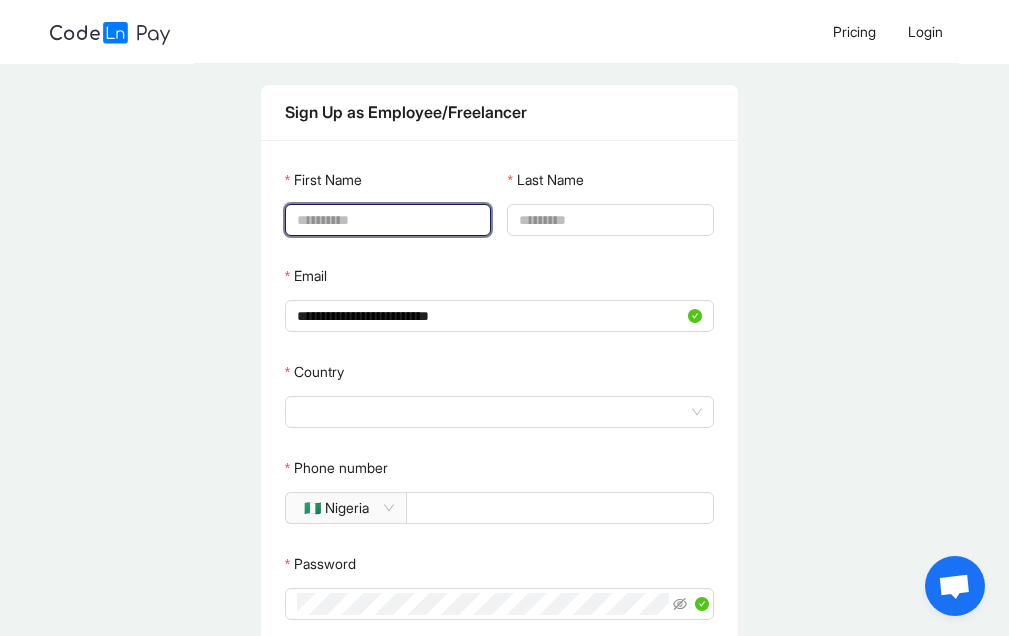 click on "First Name" at bounding box center [386, 220] 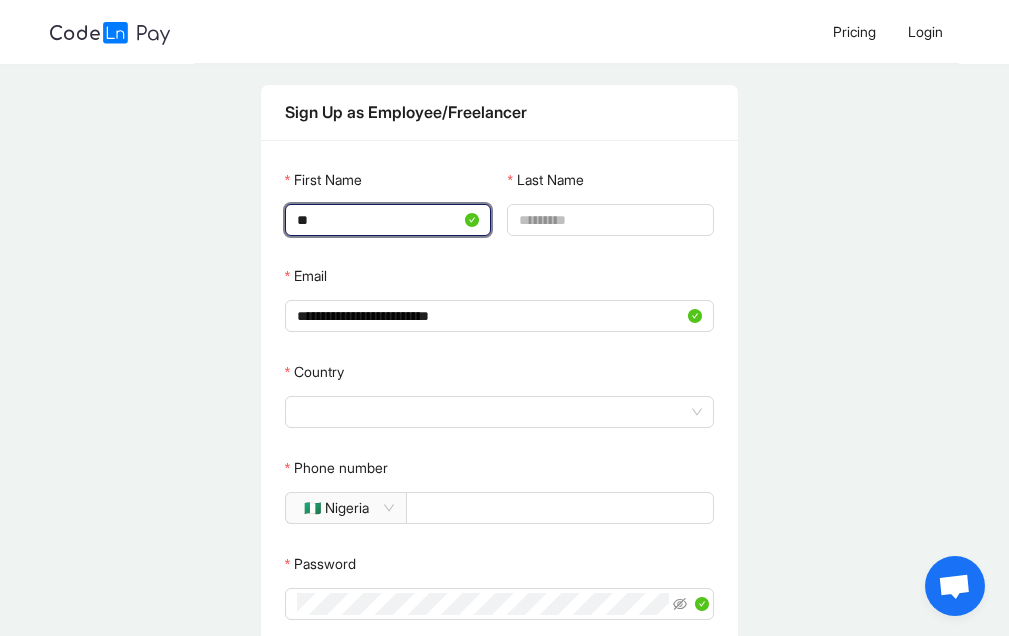 type on "******" 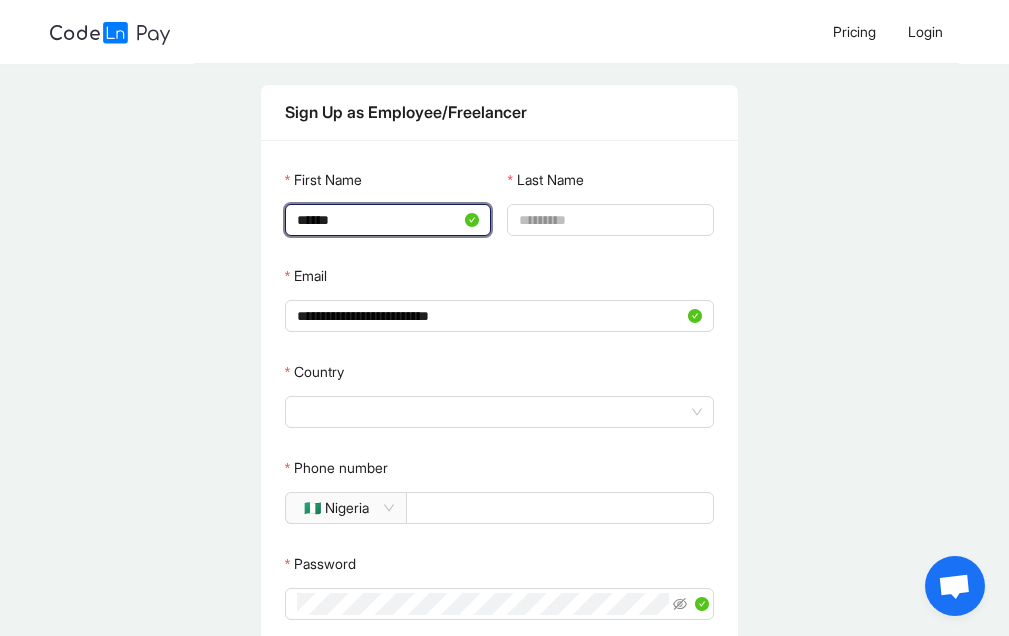 type on "*******" 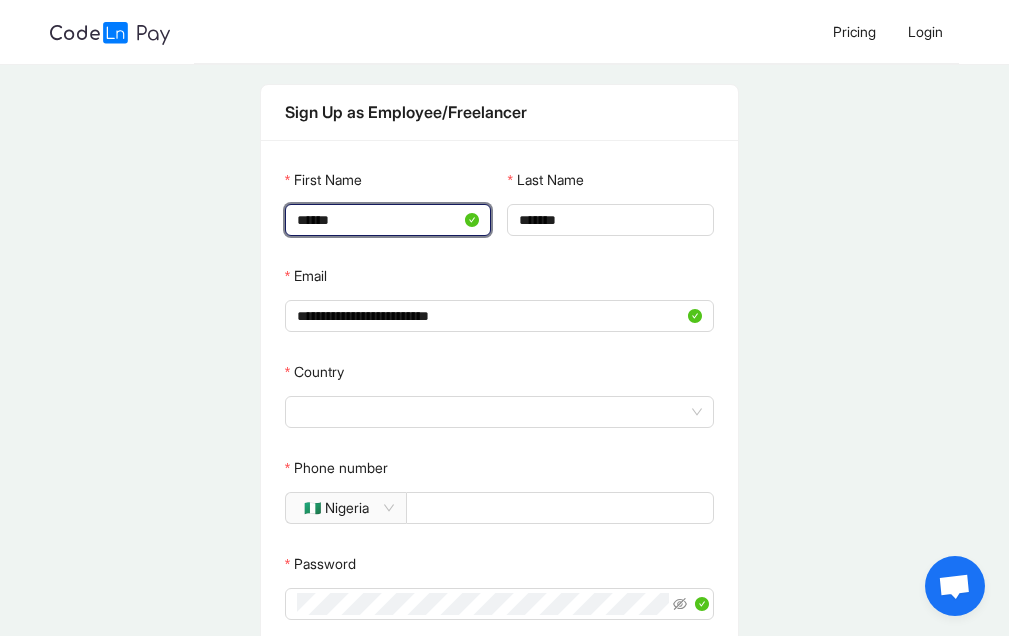type on "*****" 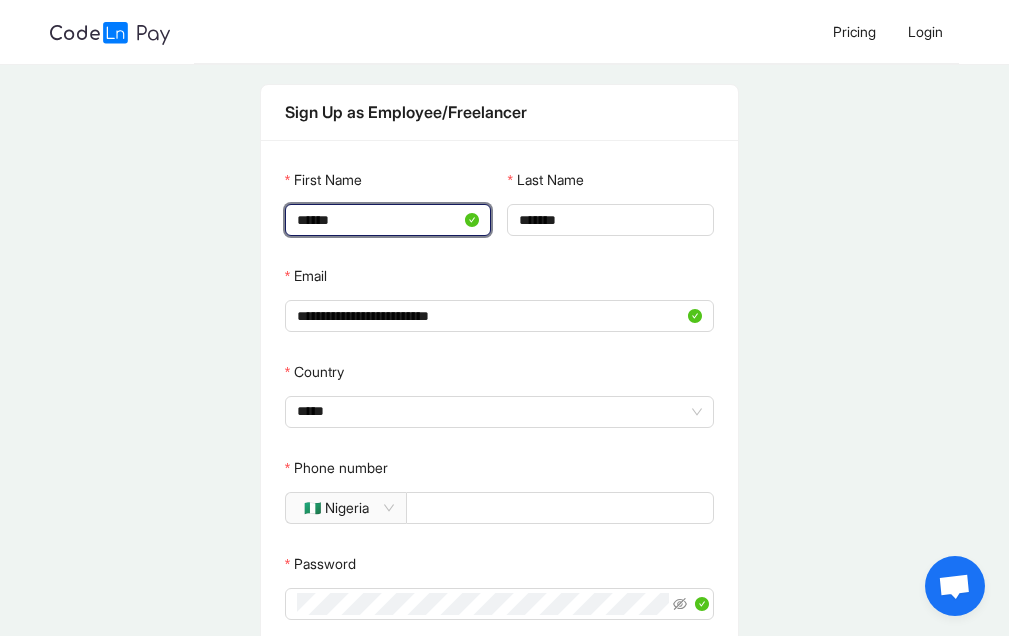 type on "**********" 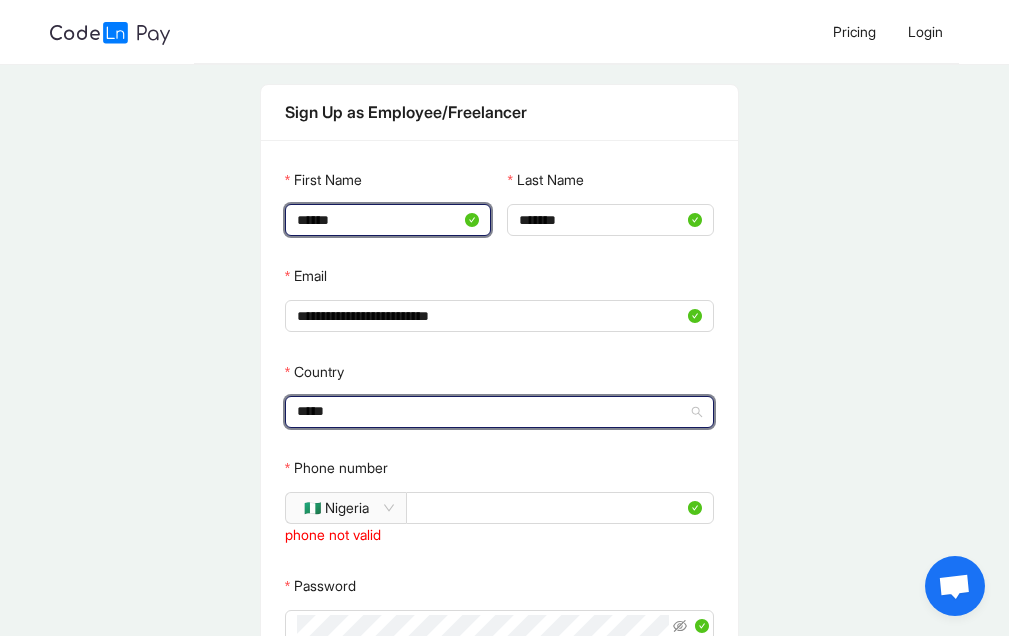 type 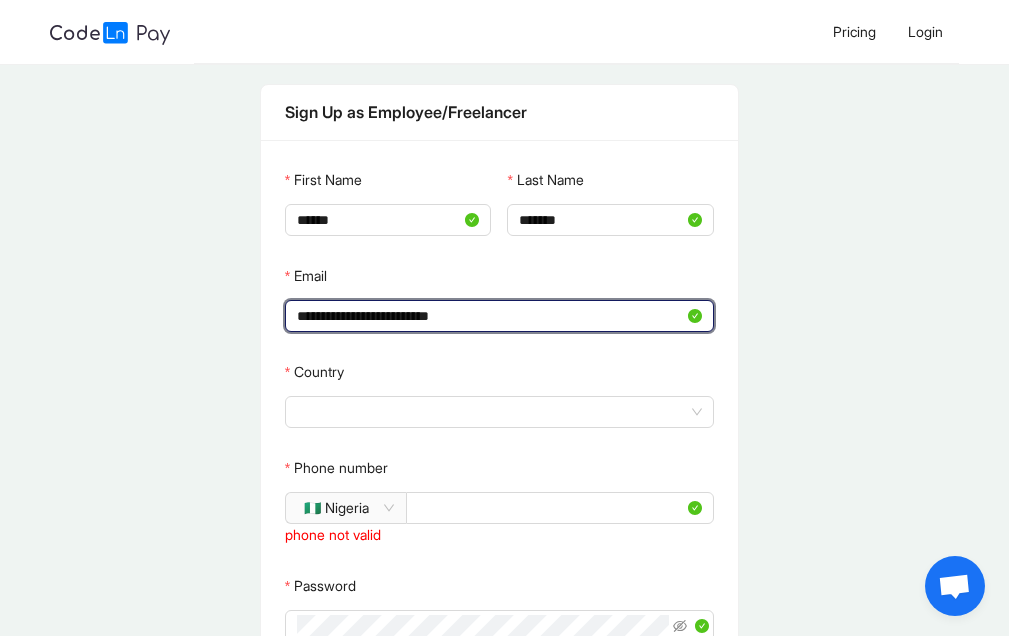 click on "**********" at bounding box center (490, 316) 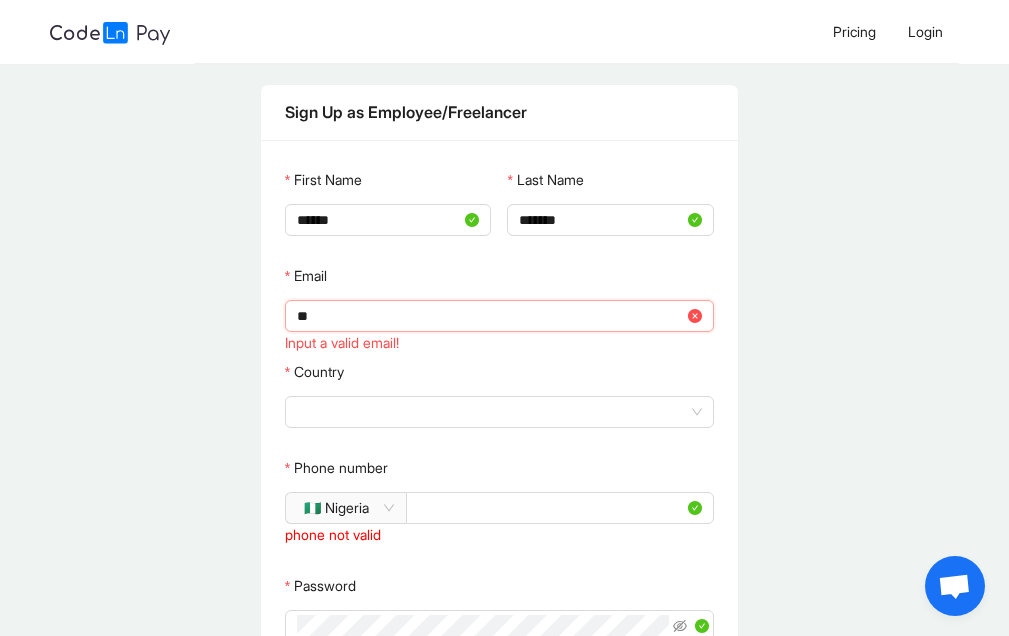 type on "*" 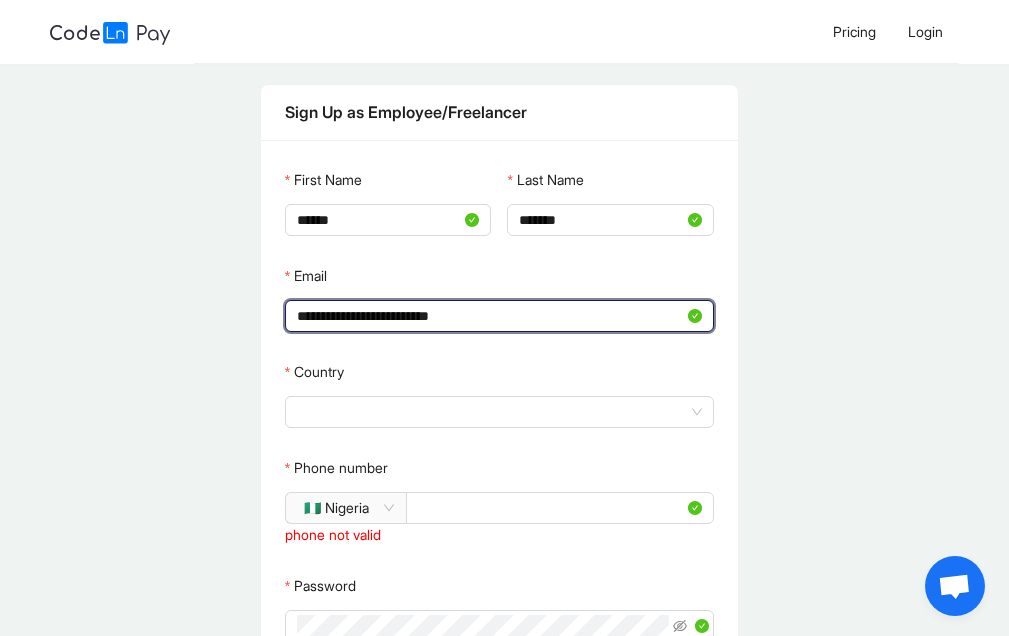 click on "**********" at bounding box center (490, 316) 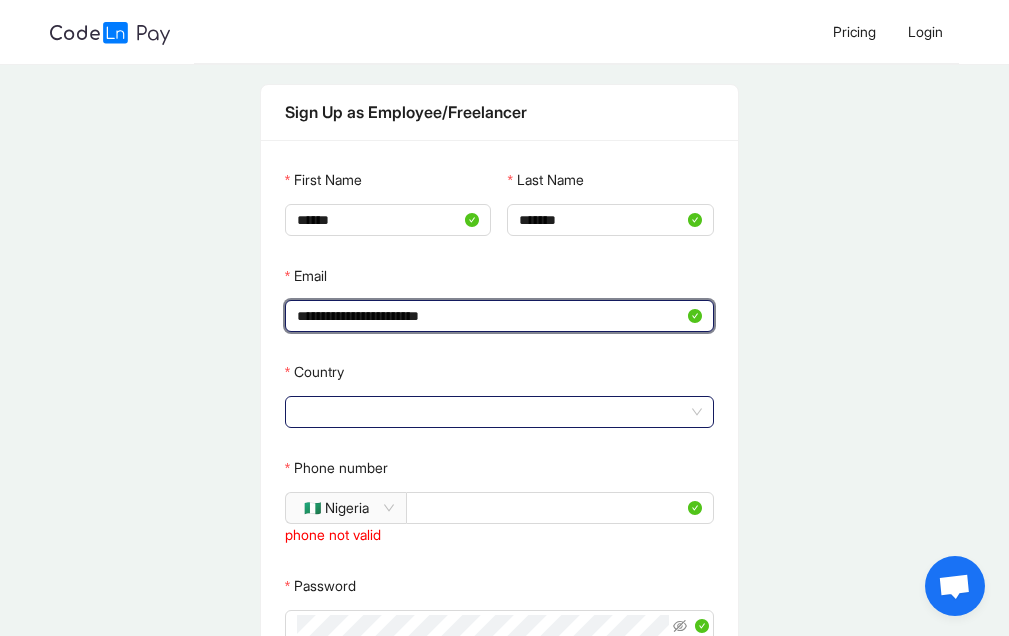 click 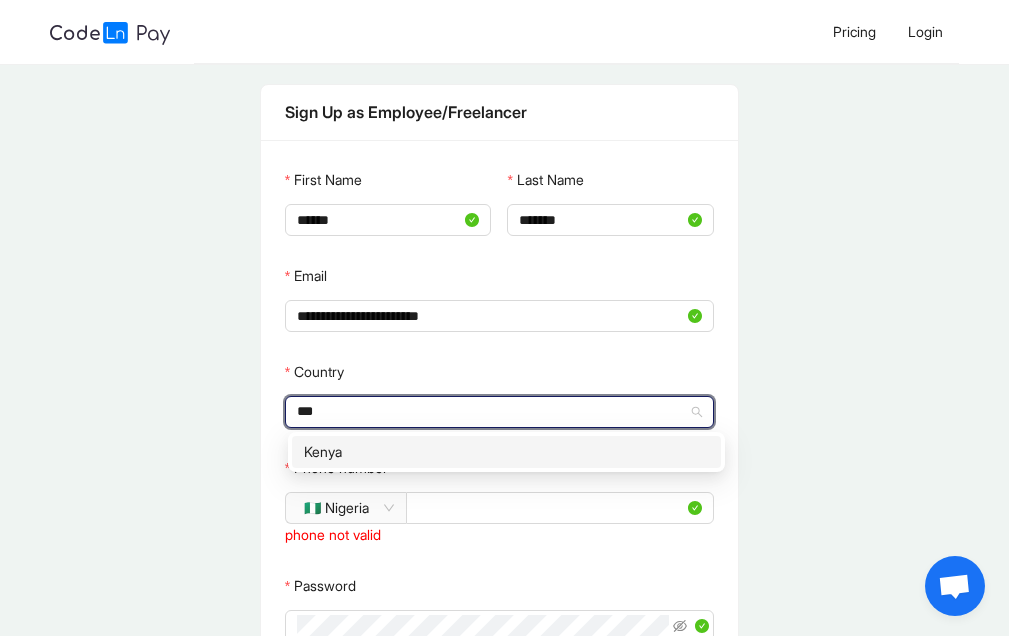 type on "****" 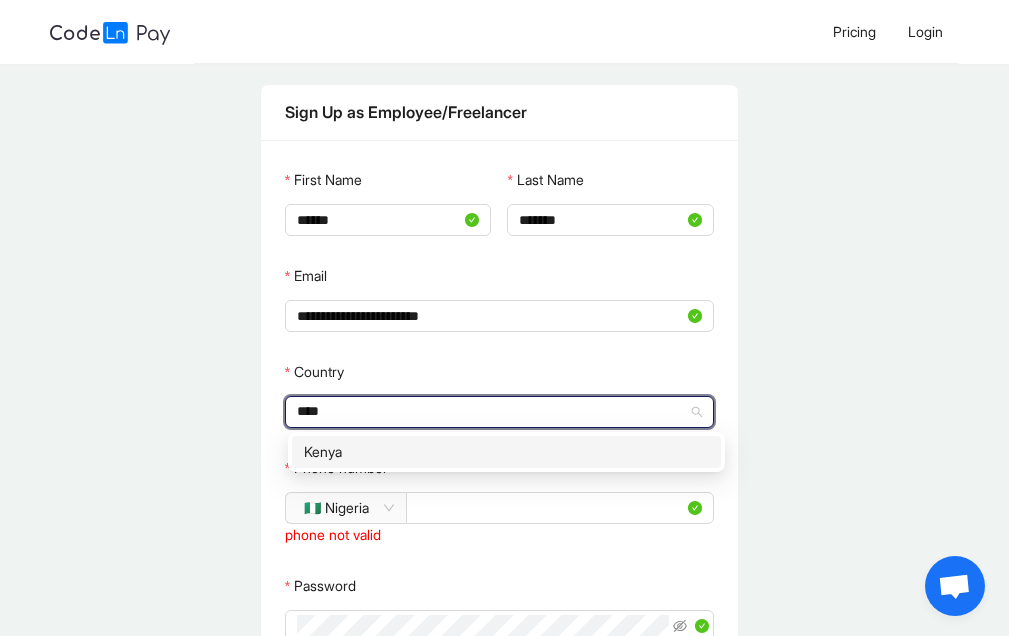 click on "Kenya" at bounding box center (506, 452) 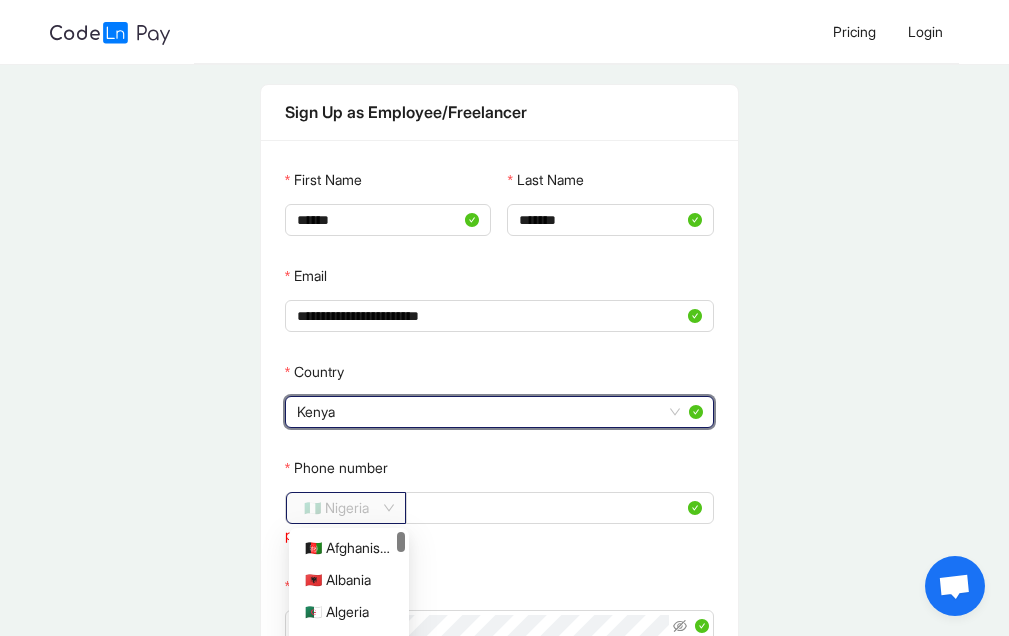 click on "🇳🇬 Nigeria" 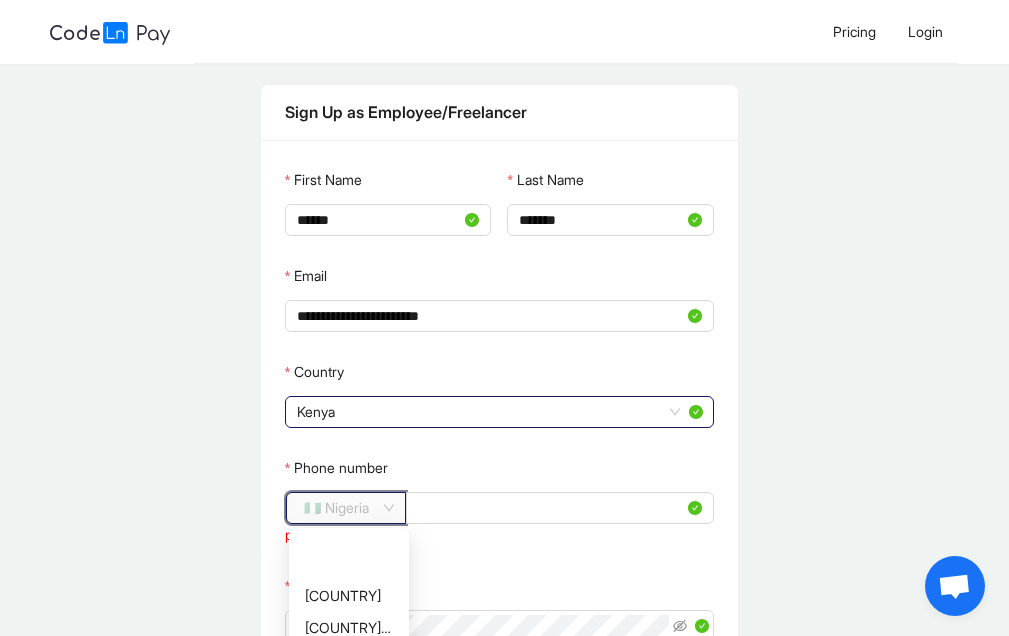 scroll, scrollTop: 6008, scrollLeft: 0, axis: vertical 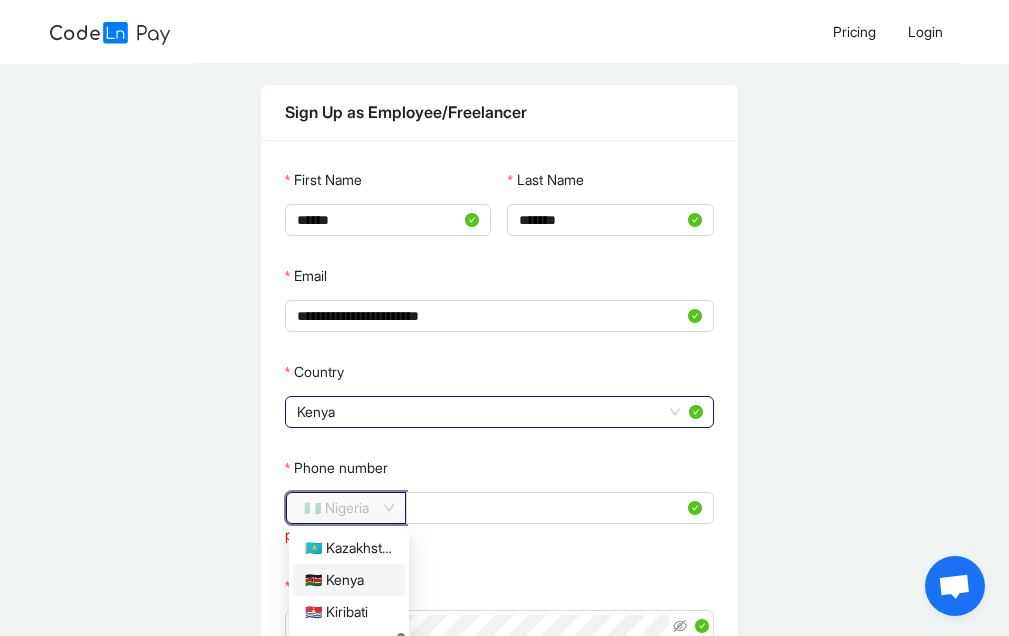 click on "🇰🇪 Kenya" at bounding box center [349, 580] 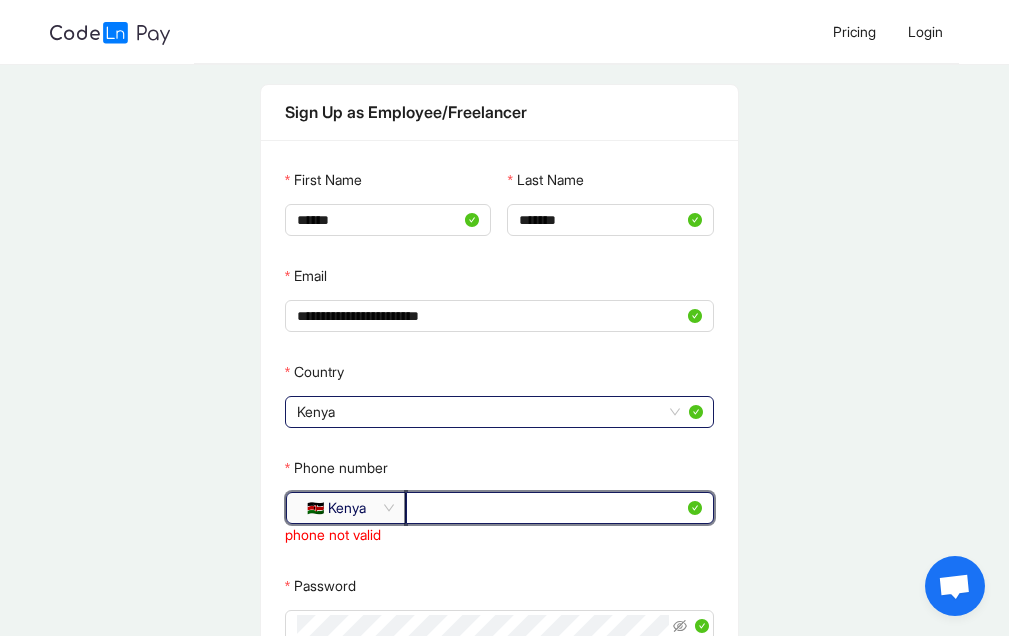 click on "**********" at bounding box center [551, 508] 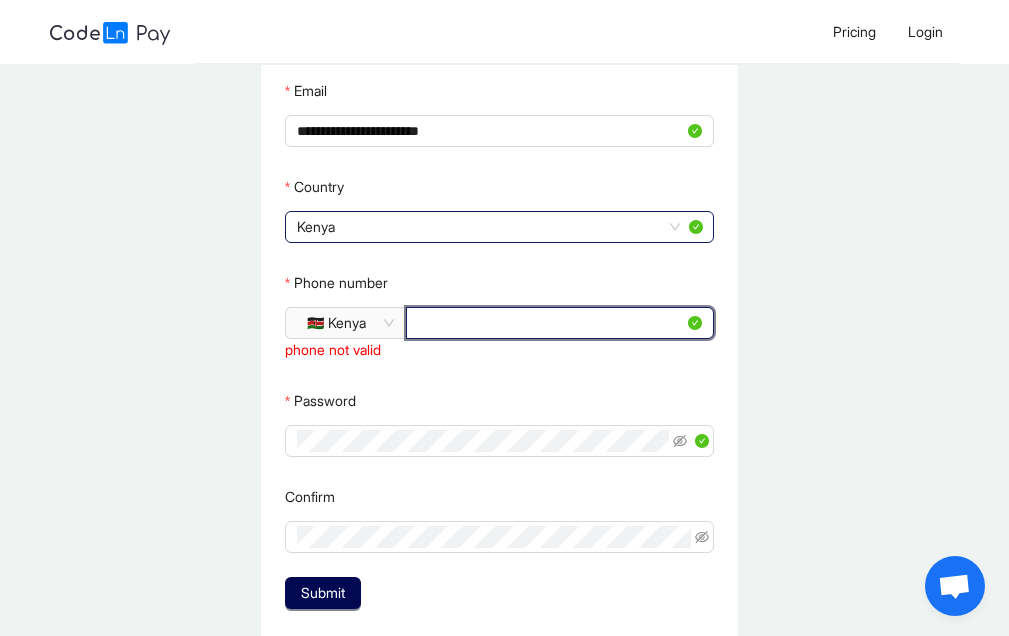 scroll, scrollTop: 200, scrollLeft: 0, axis: vertical 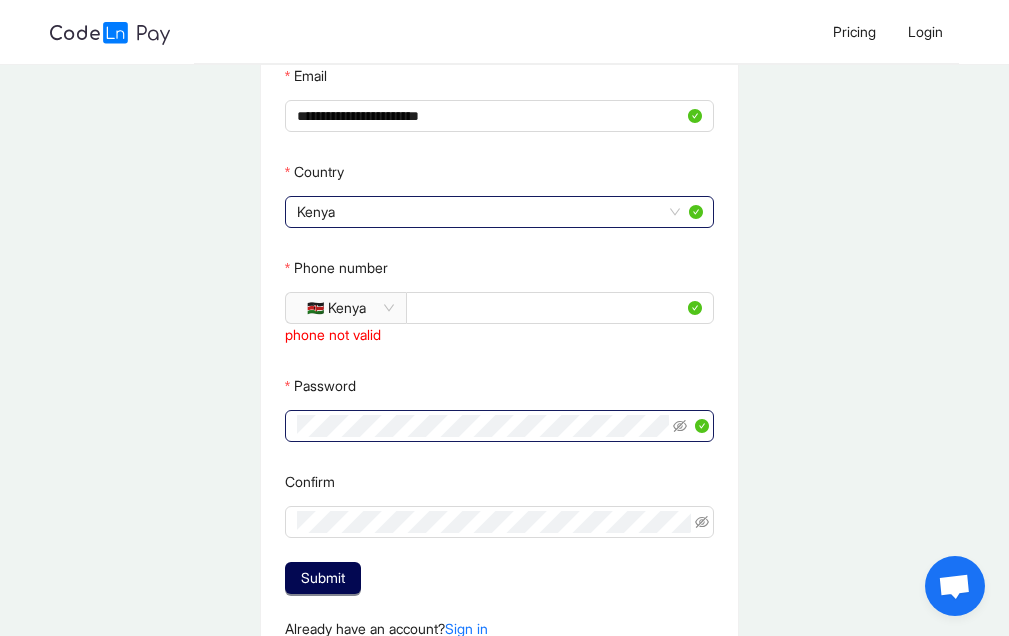 click at bounding box center [691, 426] 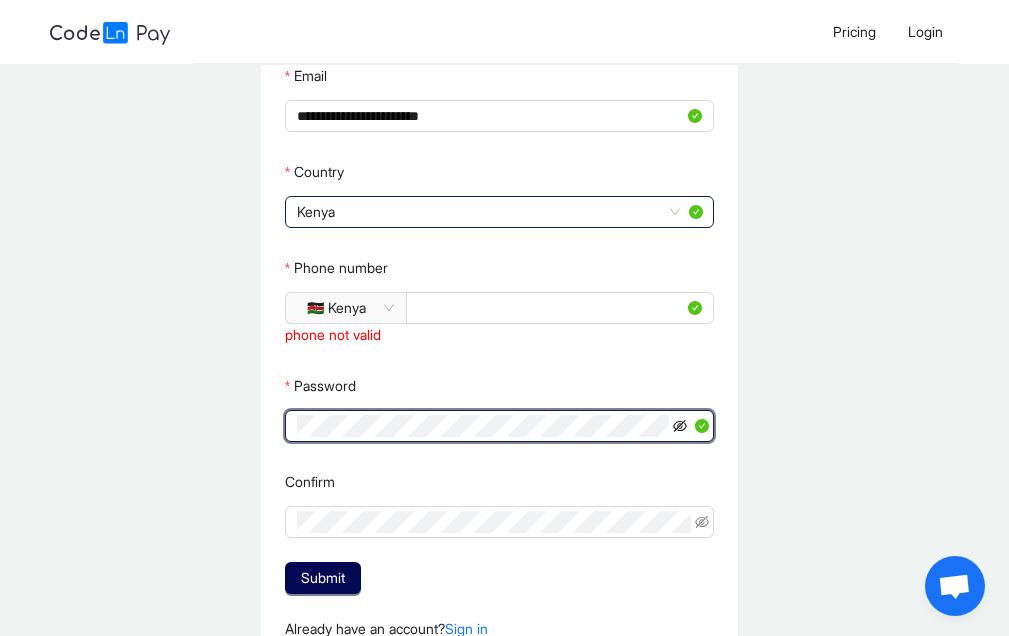 click 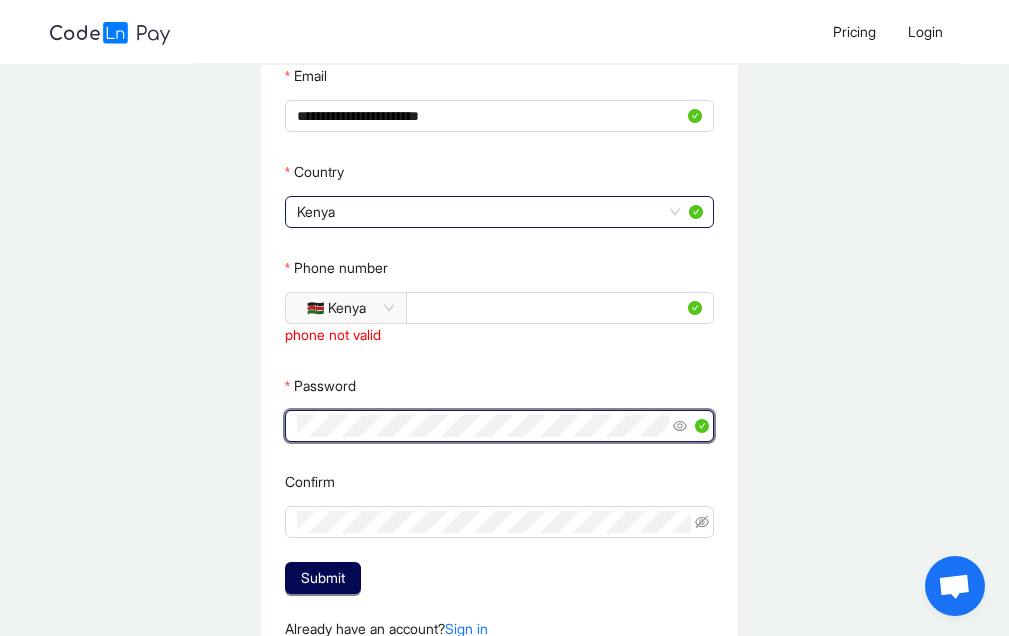 click 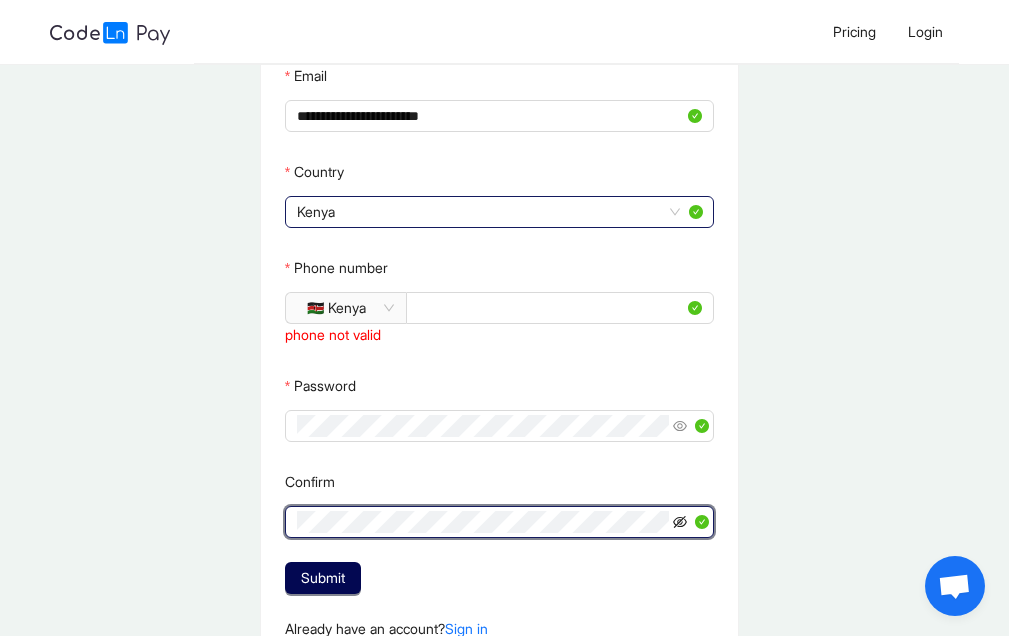 click 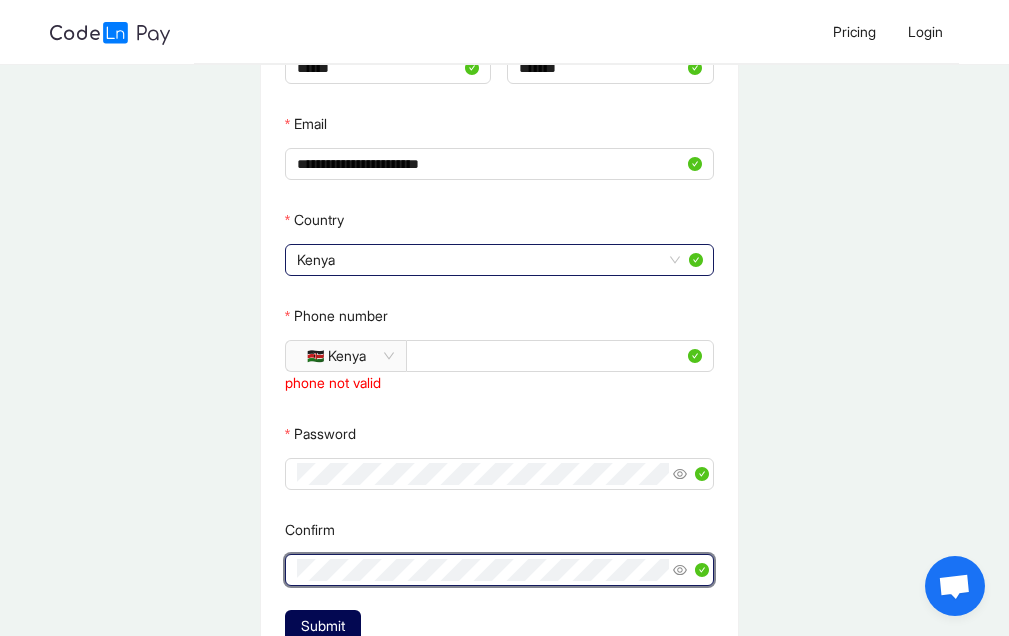 scroll, scrollTop: 200, scrollLeft: 0, axis: vertical 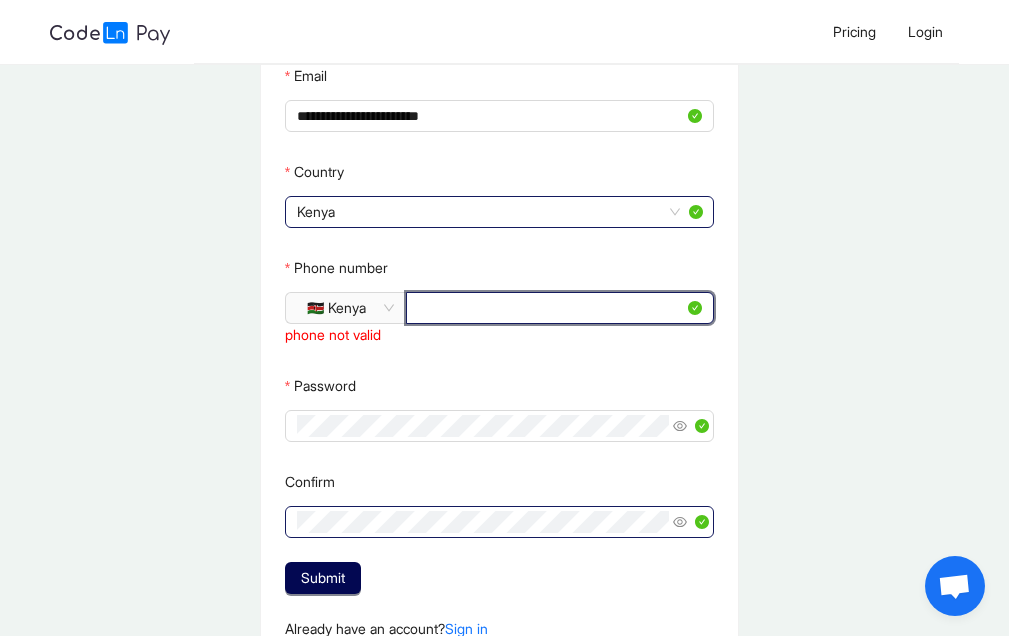click on "**********" at bounding box center [551, 308] 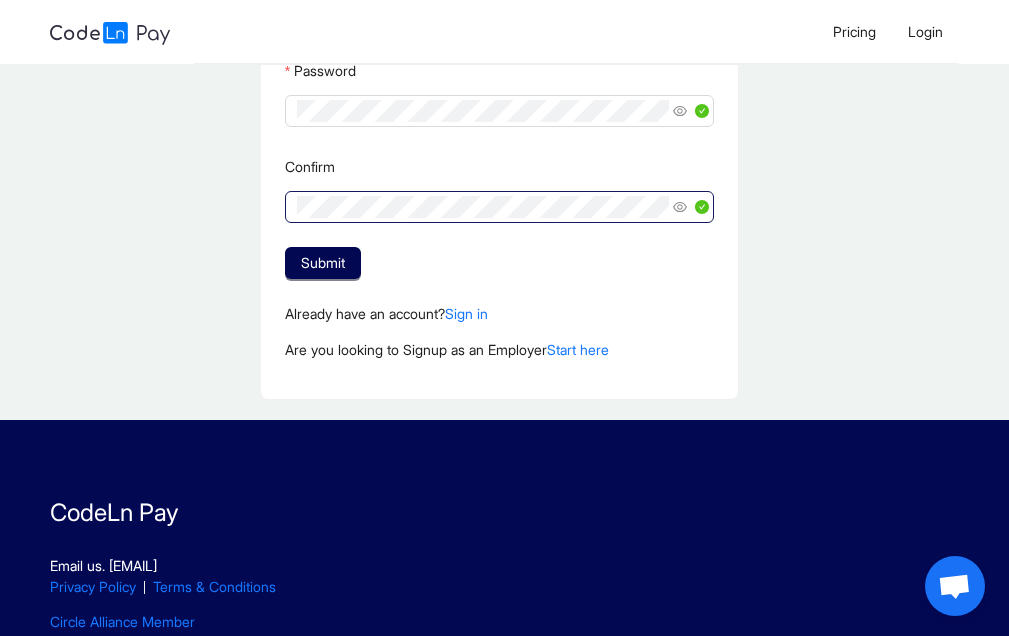 scroll, scrollTop: 500, scrollLeft: 0, axis: vertical 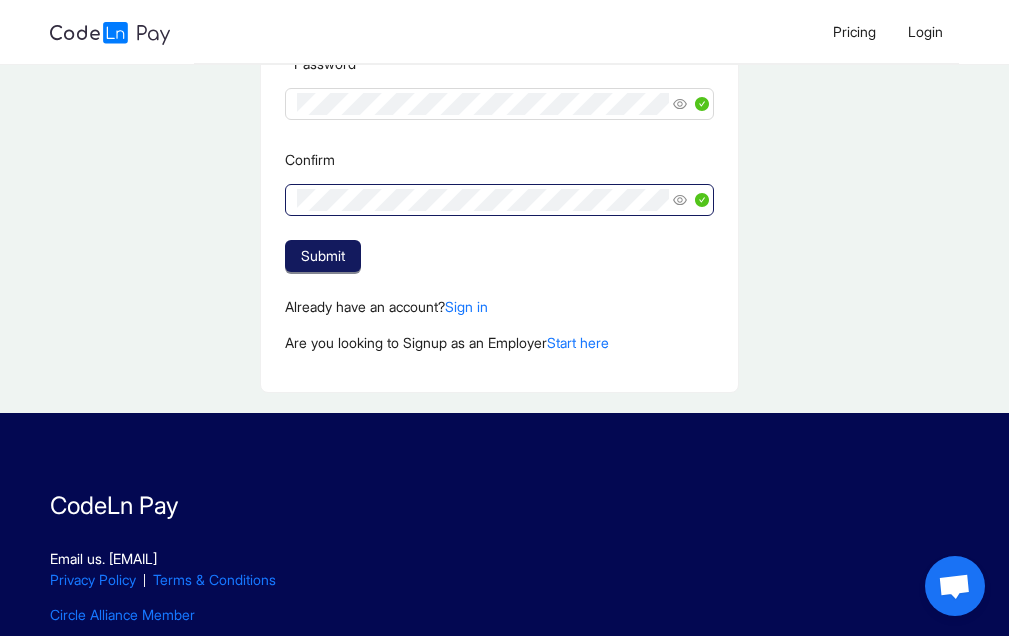 click on "Submit" 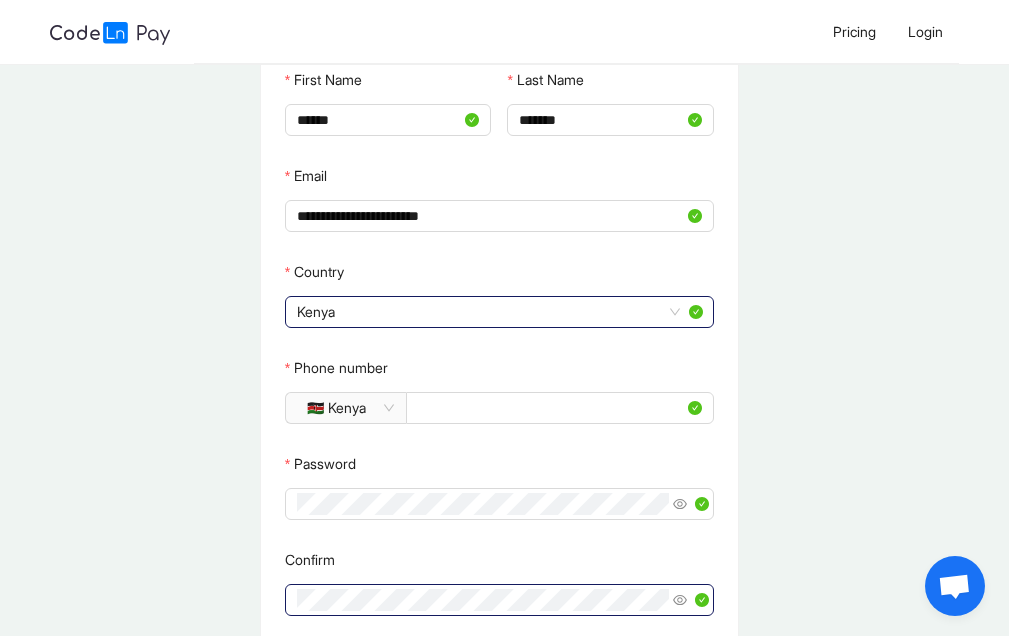 scroll, scrollTop: 200, scrollLeft: 0, axis: vertical 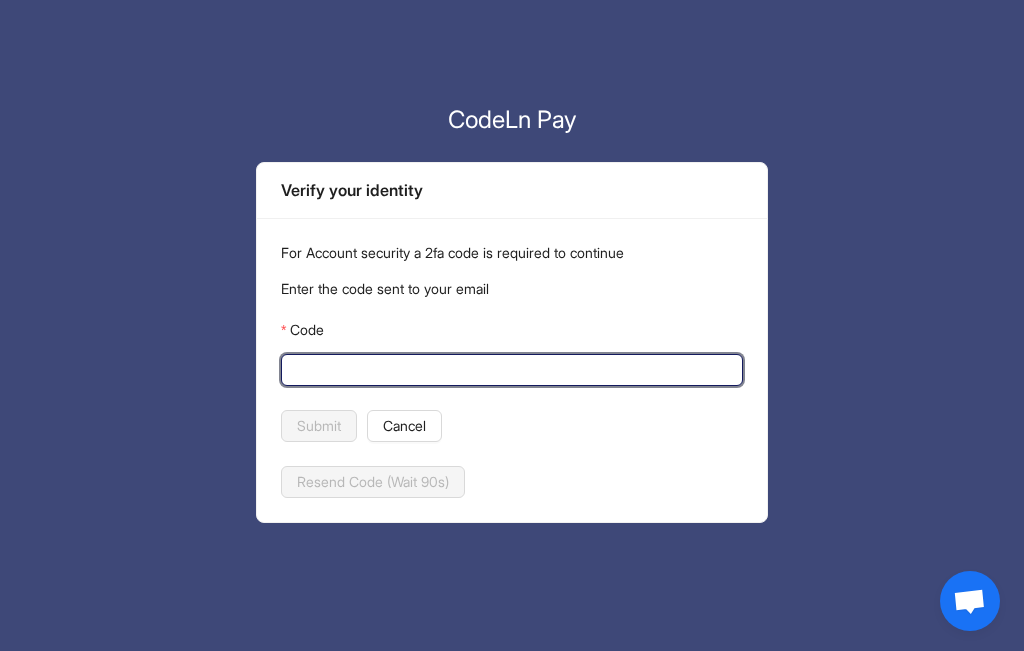 click on "Code" at bounding box center (510, 370) 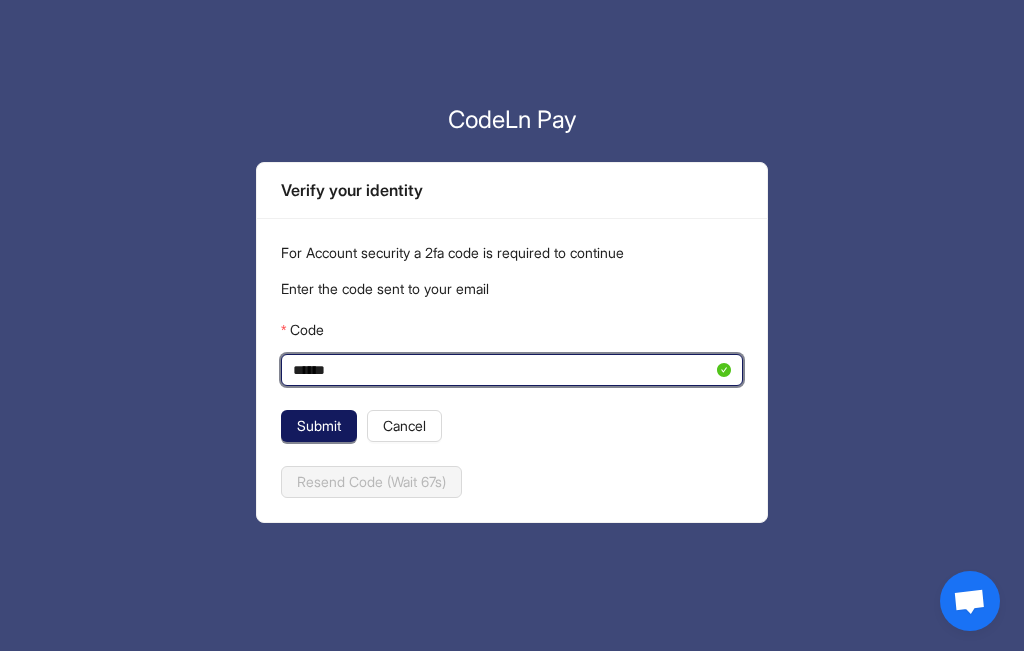 type on "******" 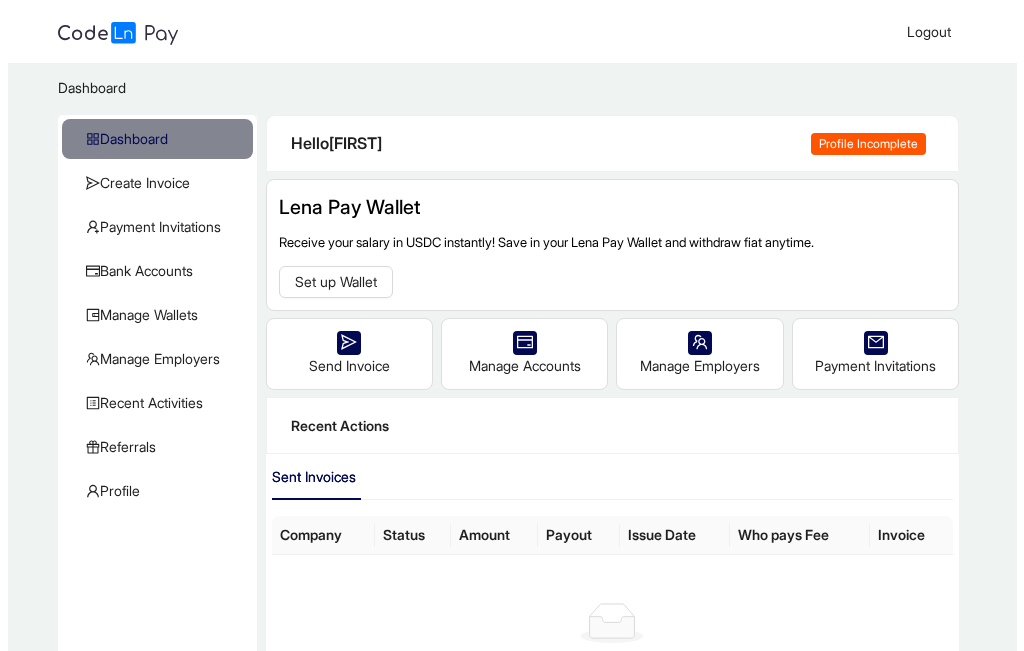 scroll, scrollTop: 0, scrollLeft: 0, axis: both 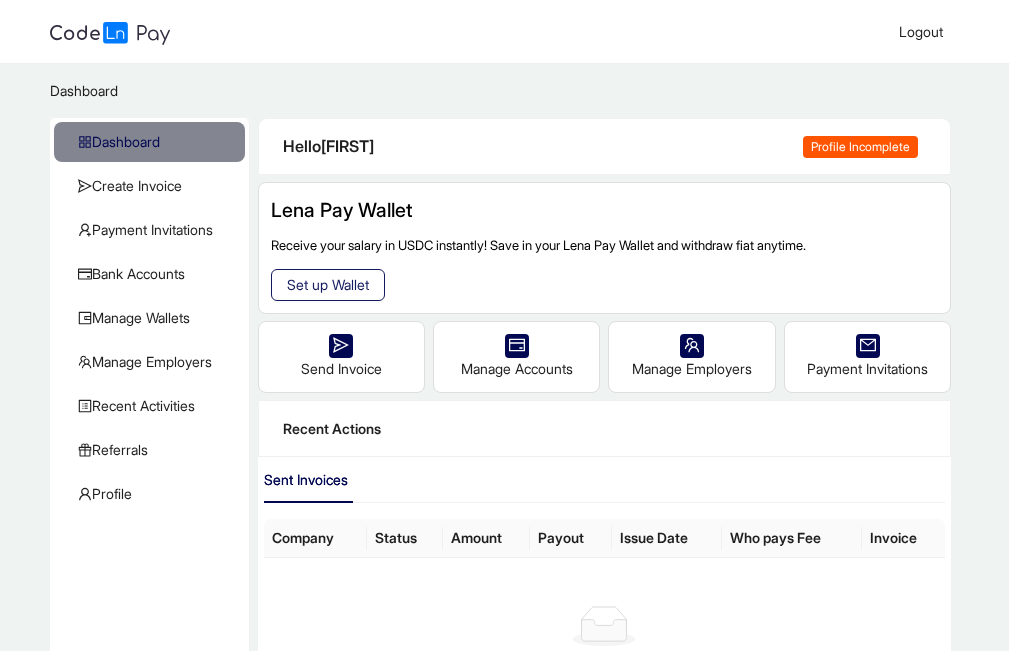 click on "Set up Wallet" 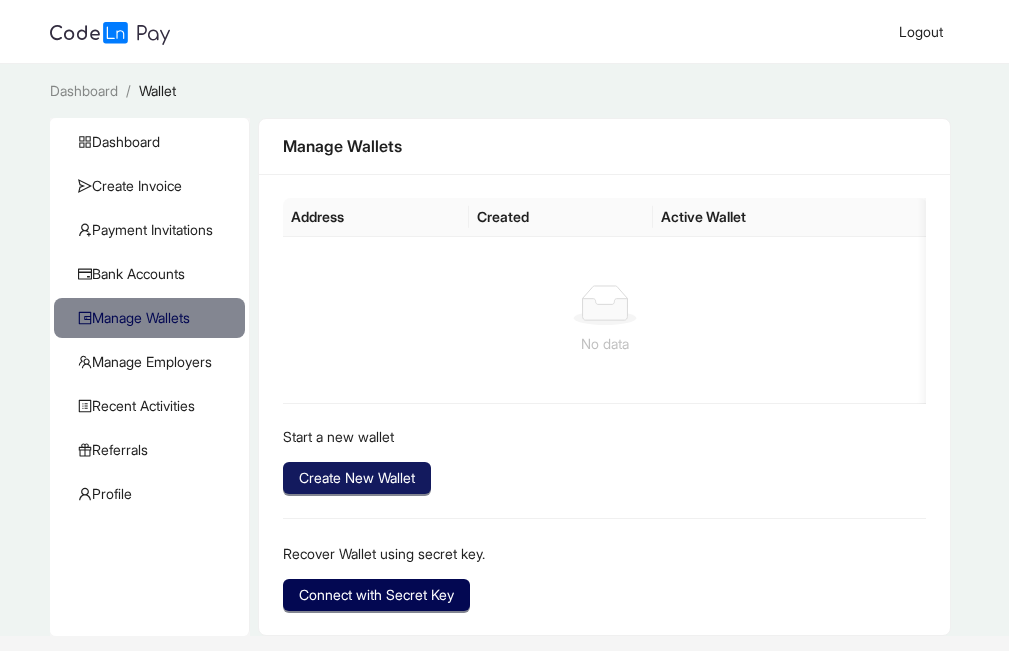 click on "Create New Wallet" 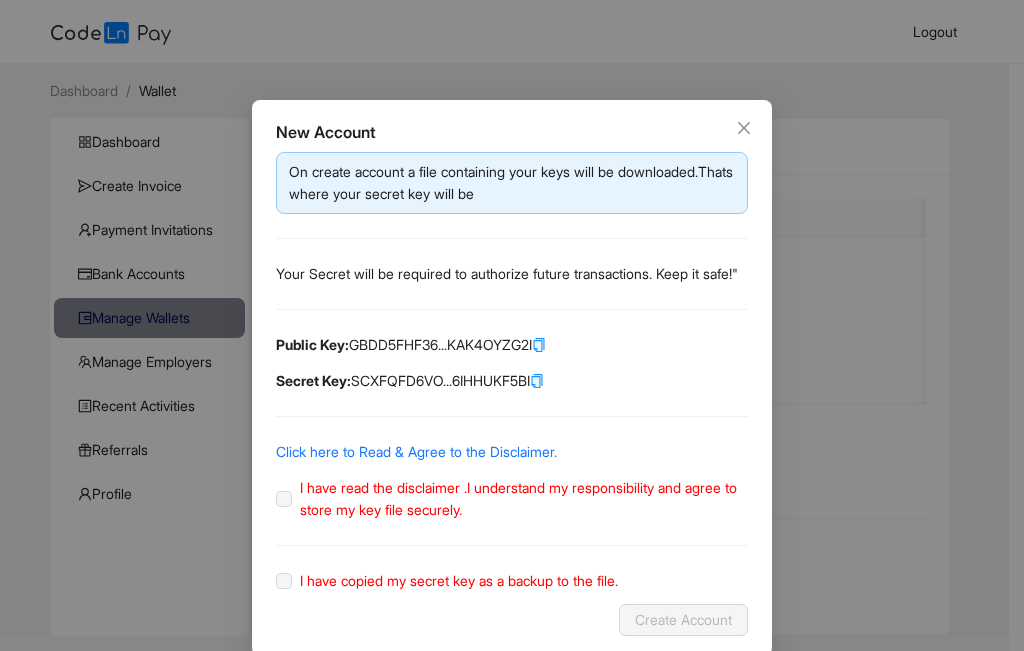 click 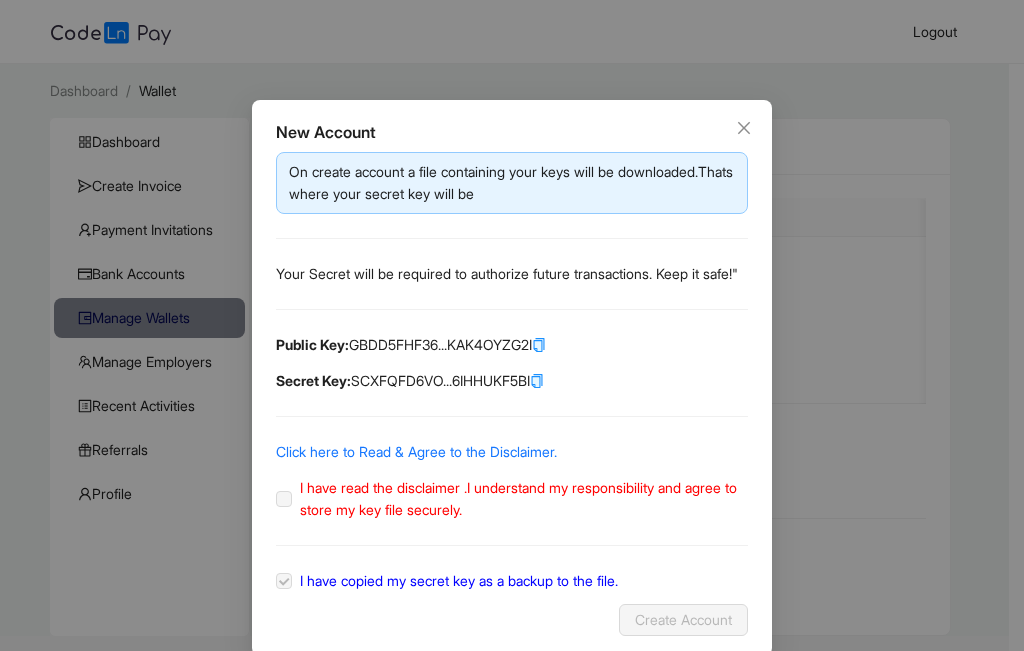 scroll, scrollTop: 51, scrollLeft: 0, axis: vertical 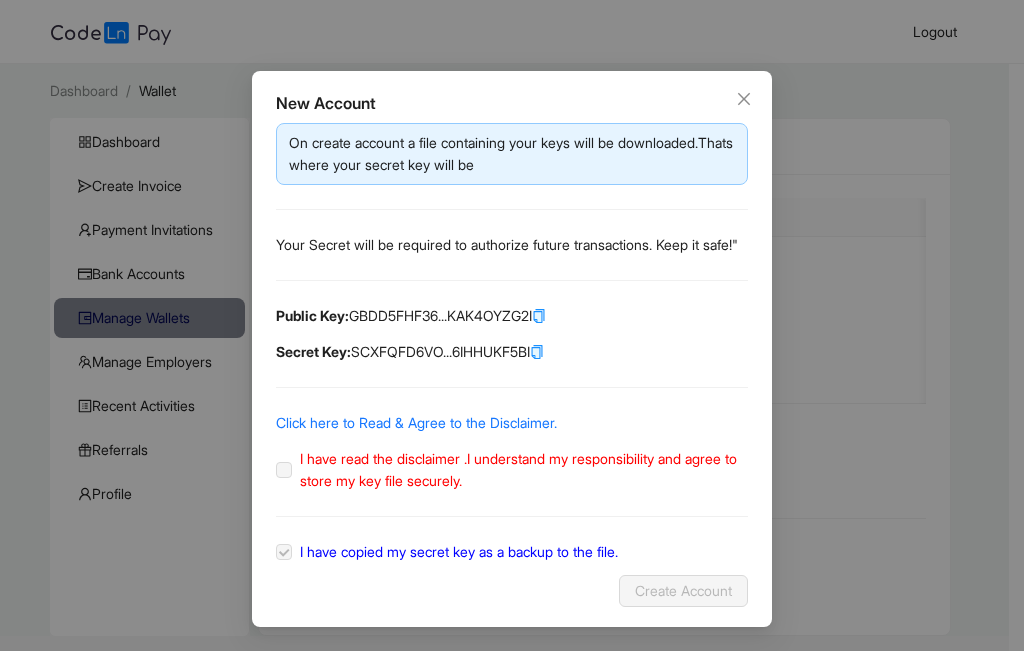click on "I have read the disclaimer .I understand my responsibility and agree to store my key file securely." 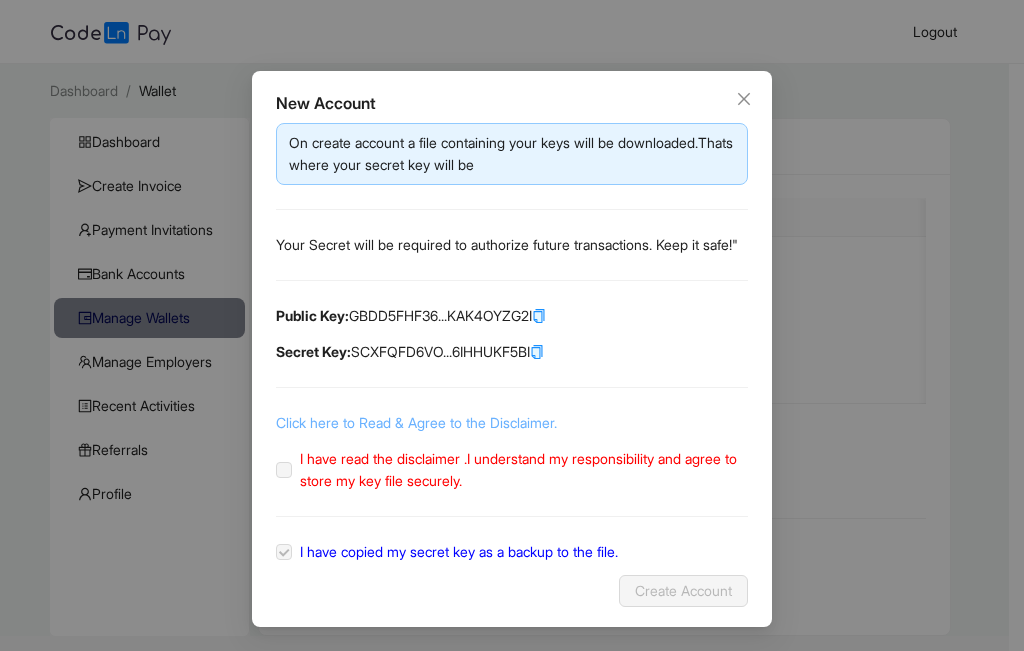 click on "Click here to Read & Agree to the Disclaimer." at bounding box center [416, 422] 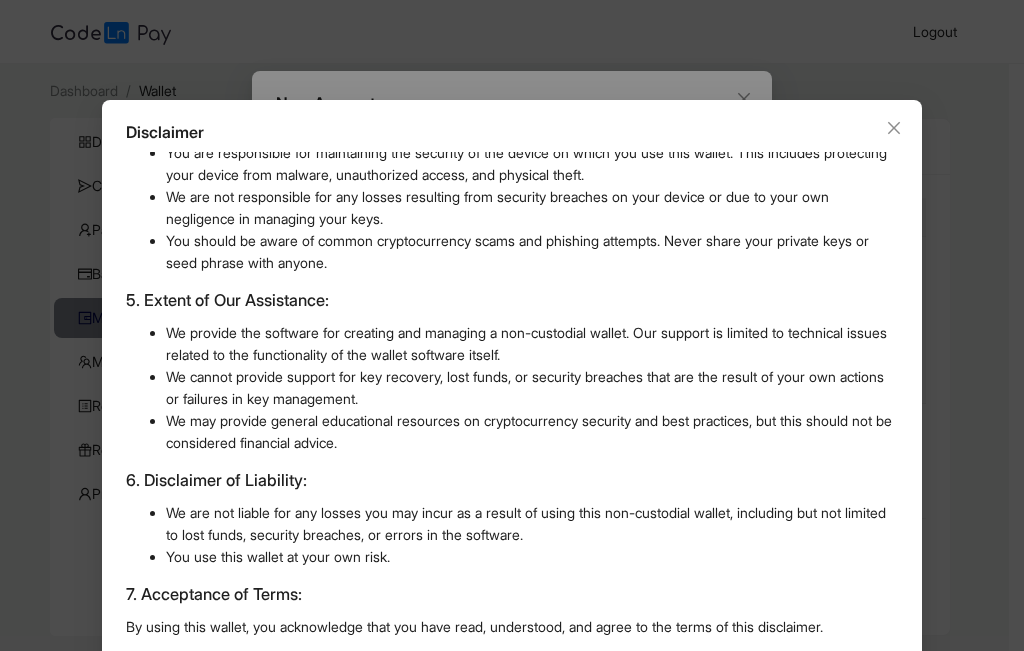 scroll, scrollTop: 641, scrollLeft: 0, axis: vertical 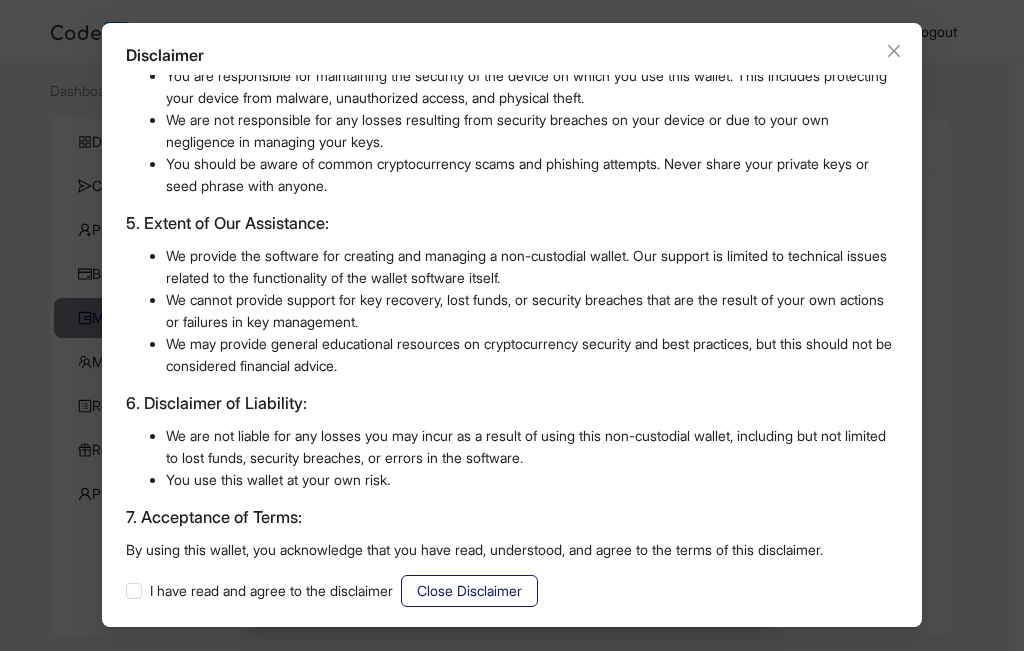 click on "Close Disclaimer" 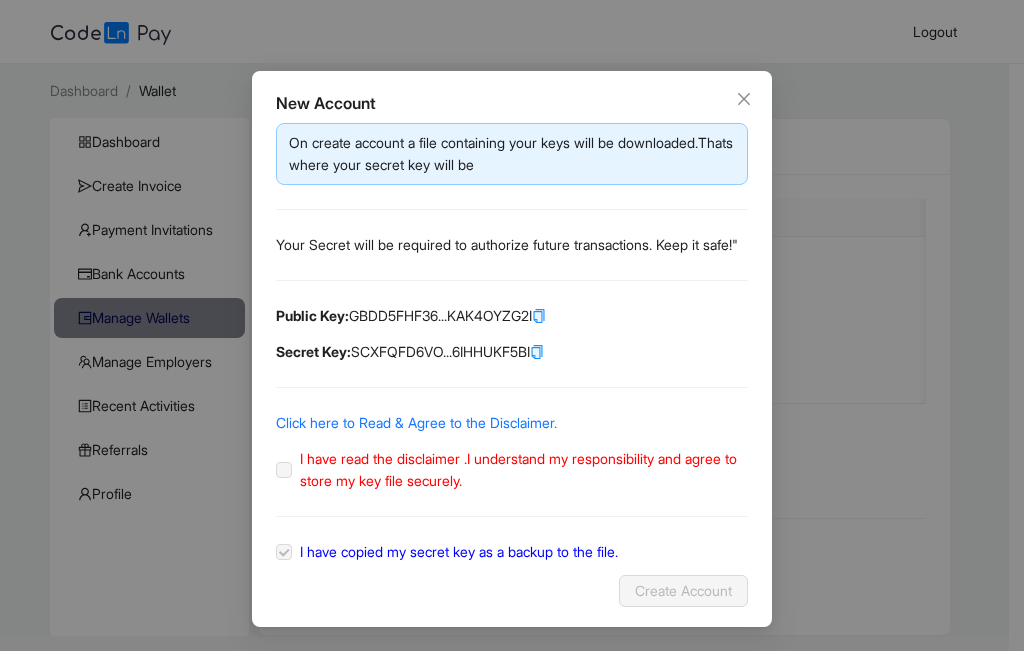 scroll, scrollTop: 0, scrollLeft: 0, axis: both 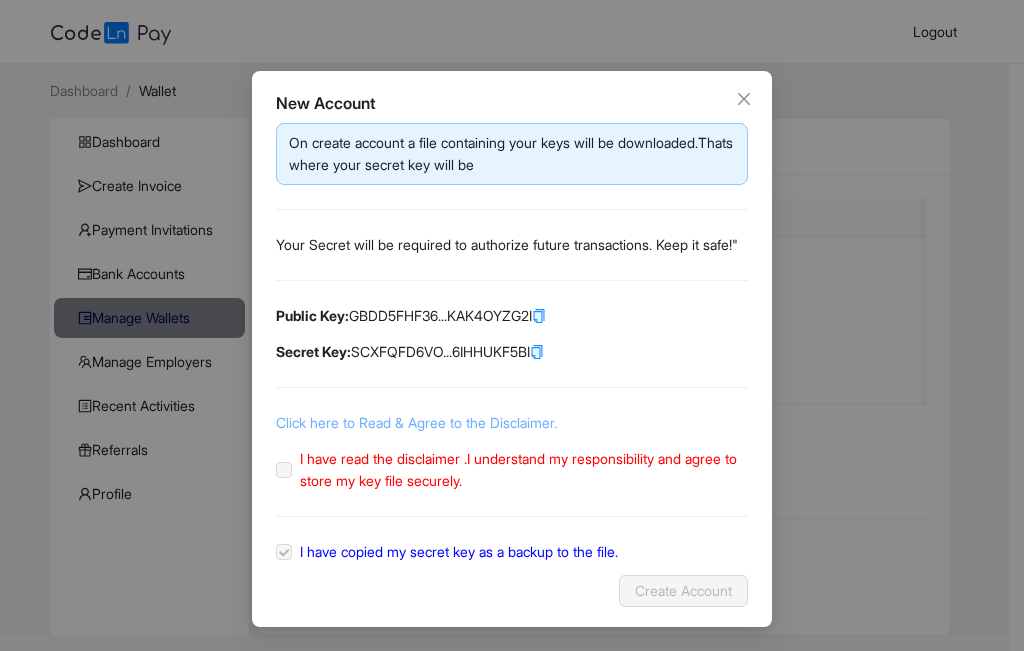 click on "Click here to Read & Agree to the Disclaimer." at bounding box center [416, 422] 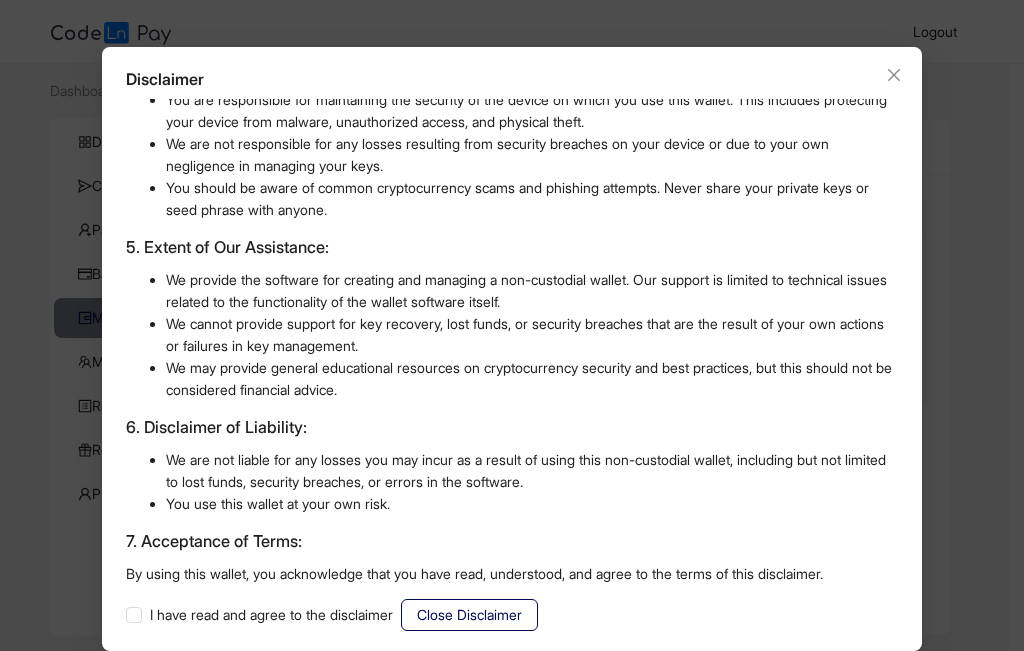 scroll, scrollTop: 77, scrollLeft: 0, axis: vertical 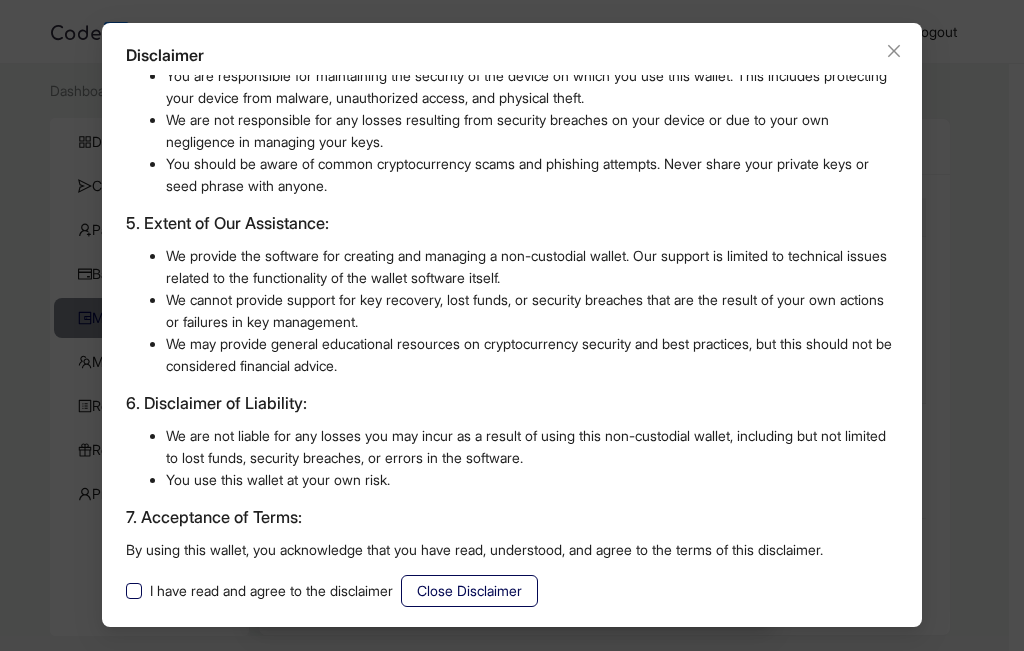 click on "I have read and agree to the disclaimer" at bounding box center (271, 591) 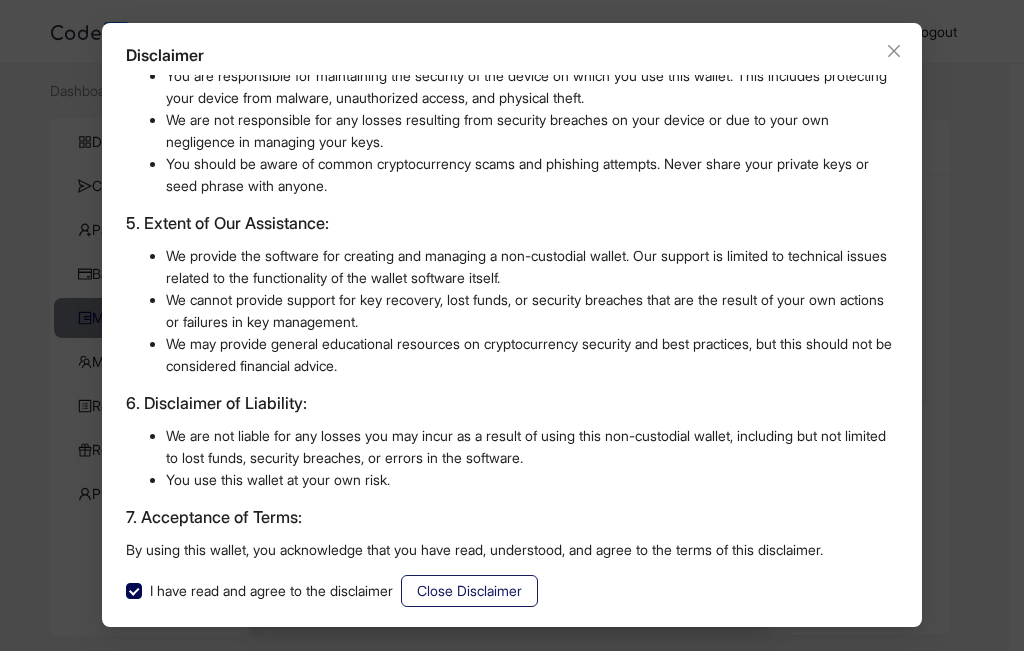click on "Close Disclaimer" 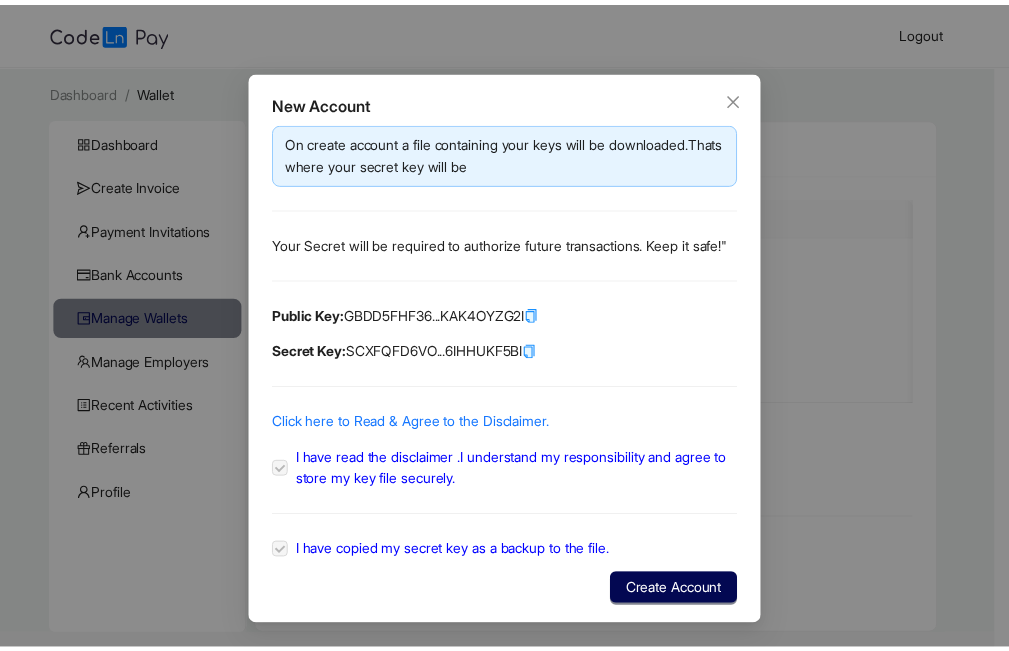 scroll, scrollTop: 0, scrollLeft: 0, axis: both 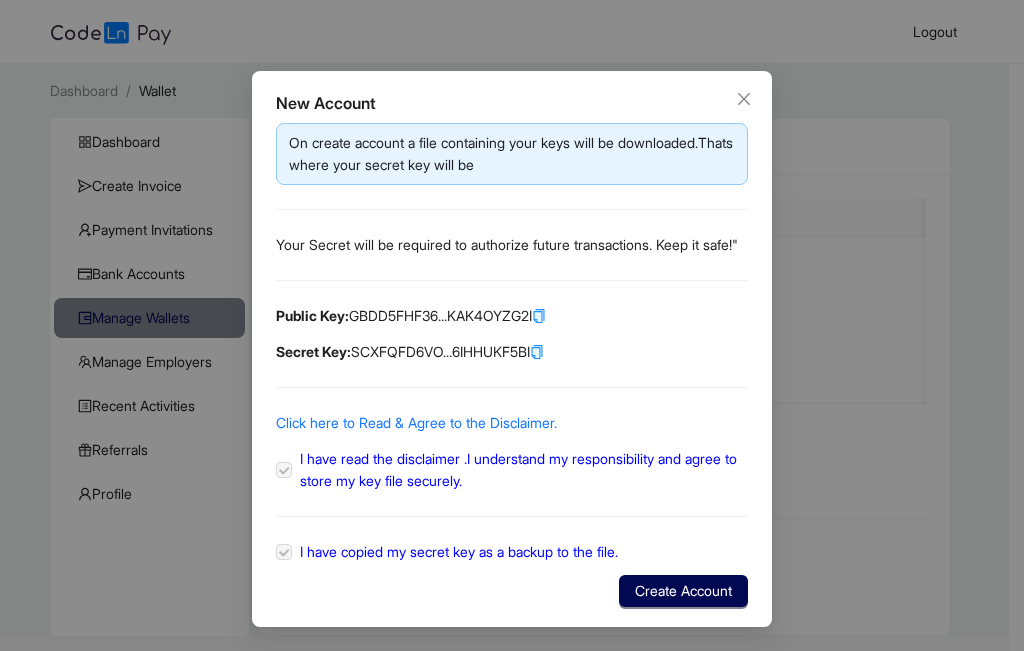 click 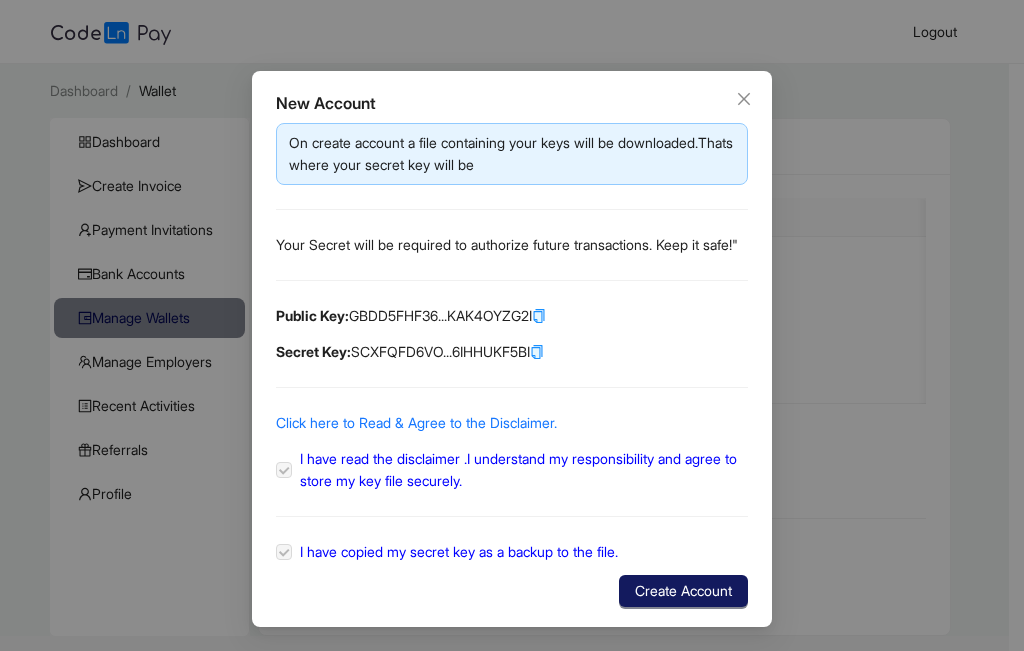 click on "Create Account" 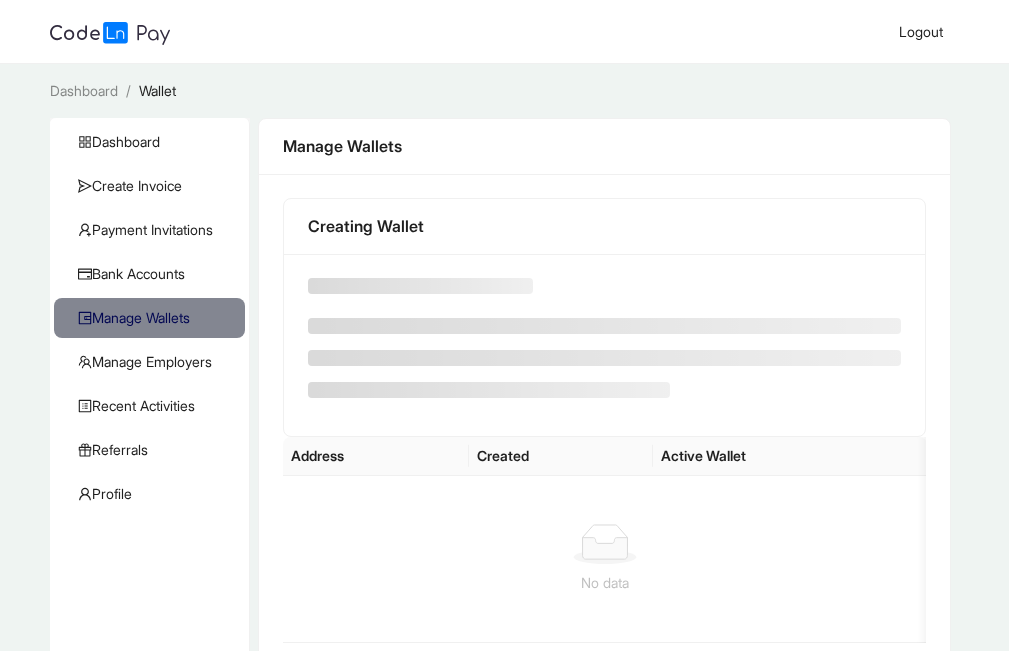 scroll, scrollTop: 0, scrollLeft: 0, axis: both 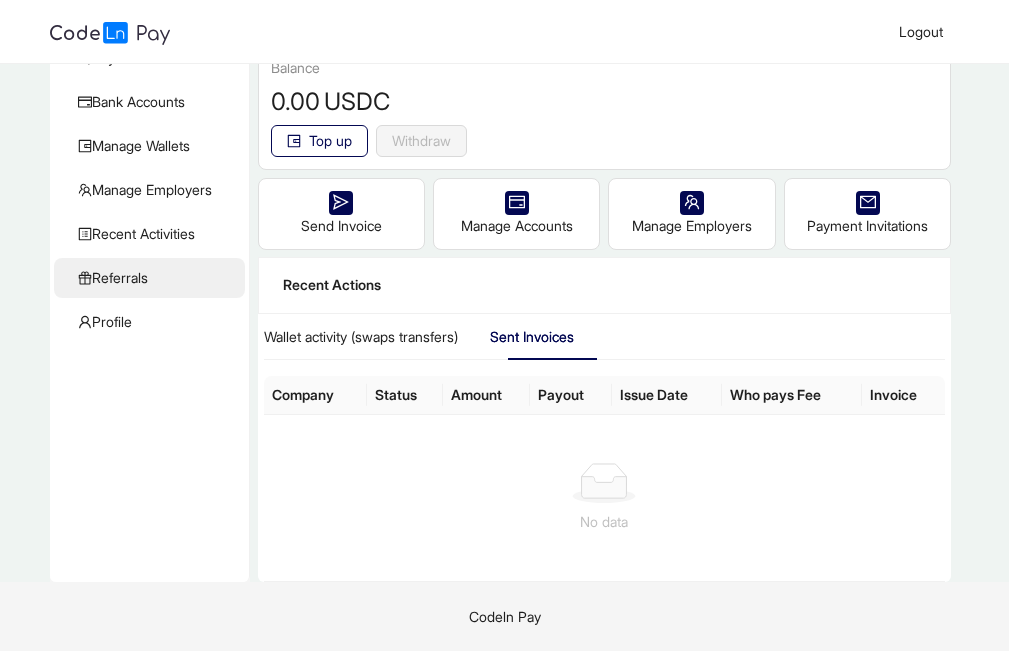 click on "Referrals" 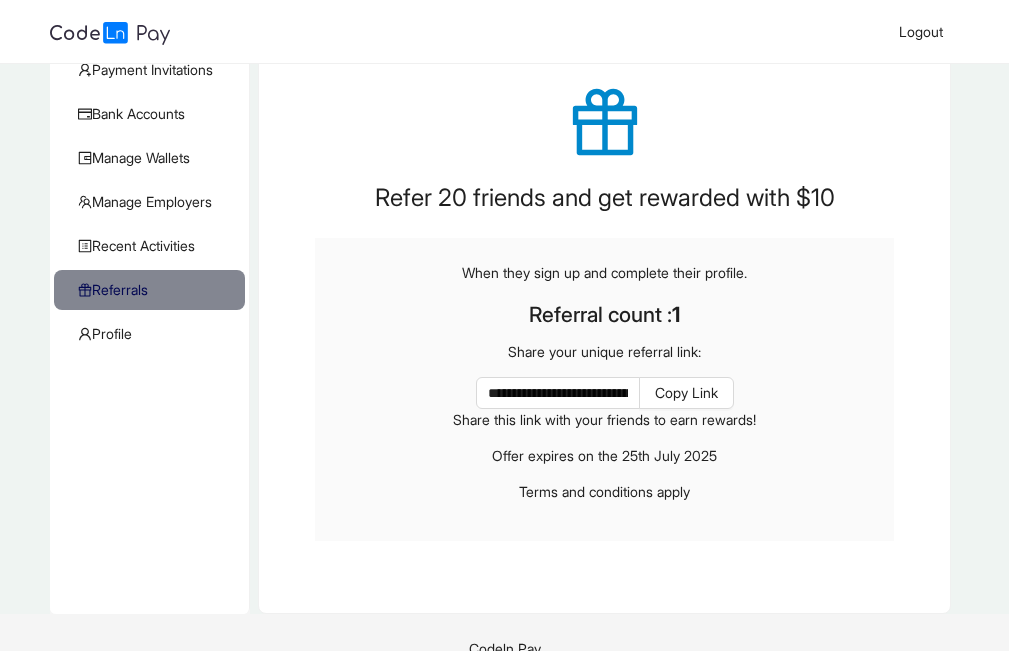 scroll, scrollTop: 193, scrollLeft: 0, axis: vertical 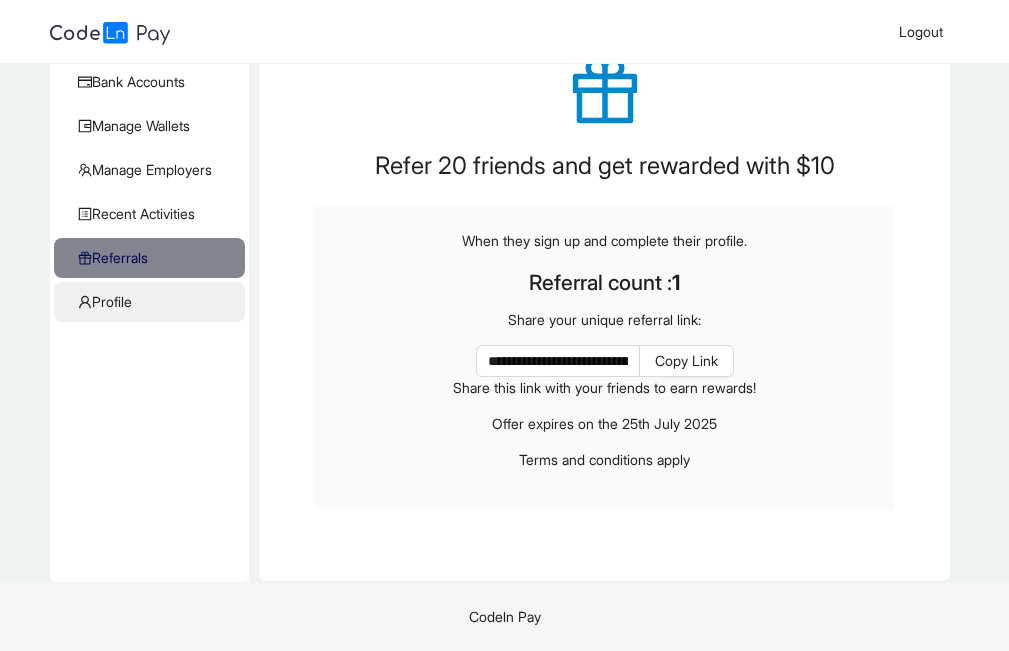 click on "Profile" 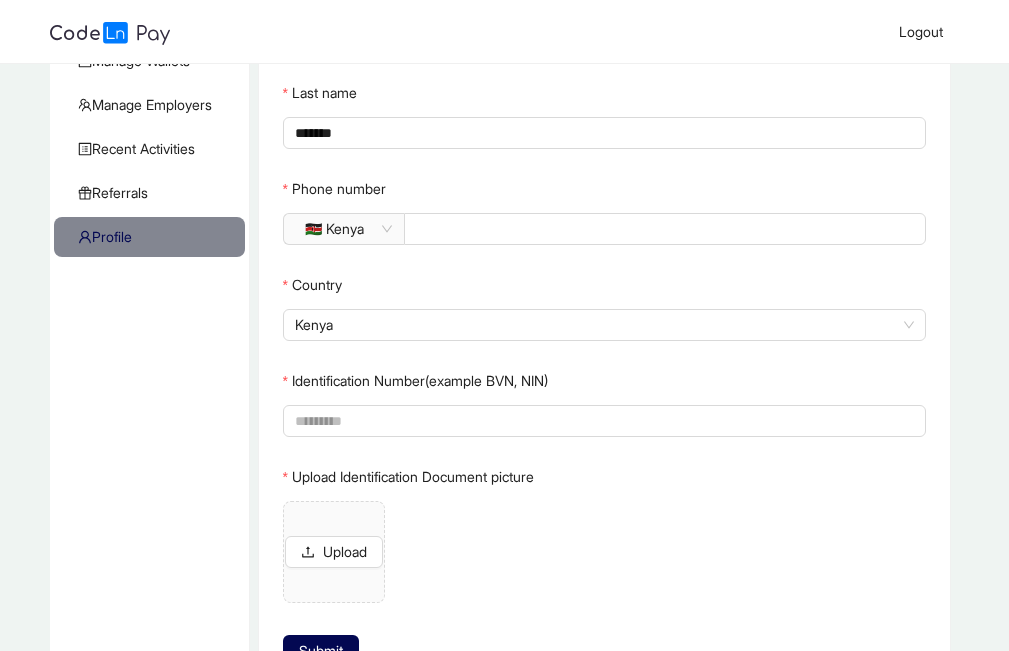 scroll, scrollTop: 300, scrollLeft: 0, axis: vertical 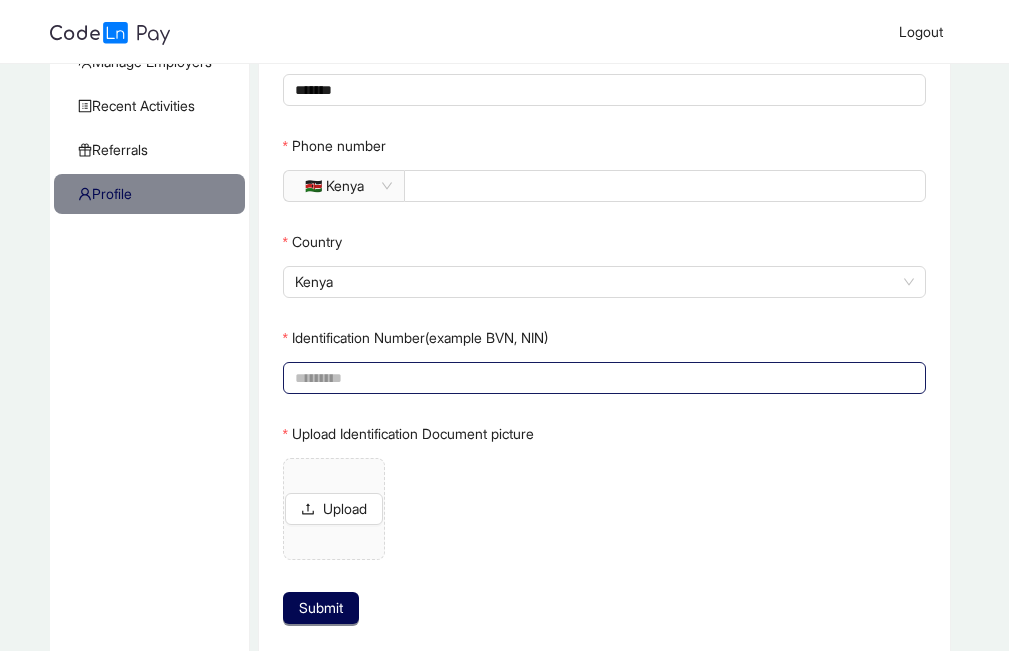 click on "Identification Number(example BVN, NIN)" at bounding box center (603, 378) 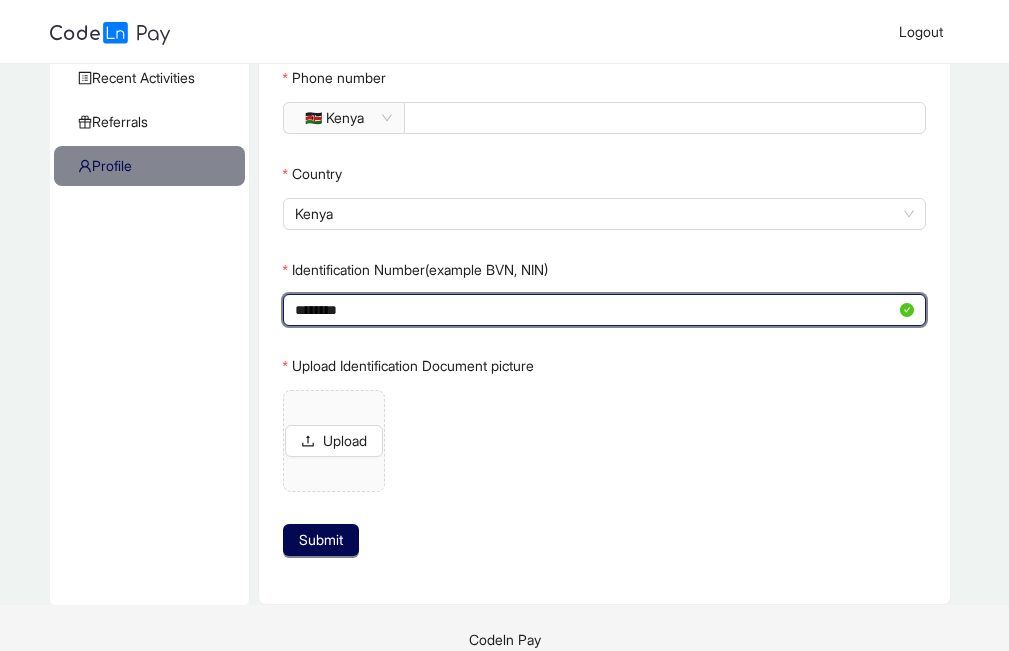 scroll, scrollTop: 351, scrollLeft: 0, axis: vertical 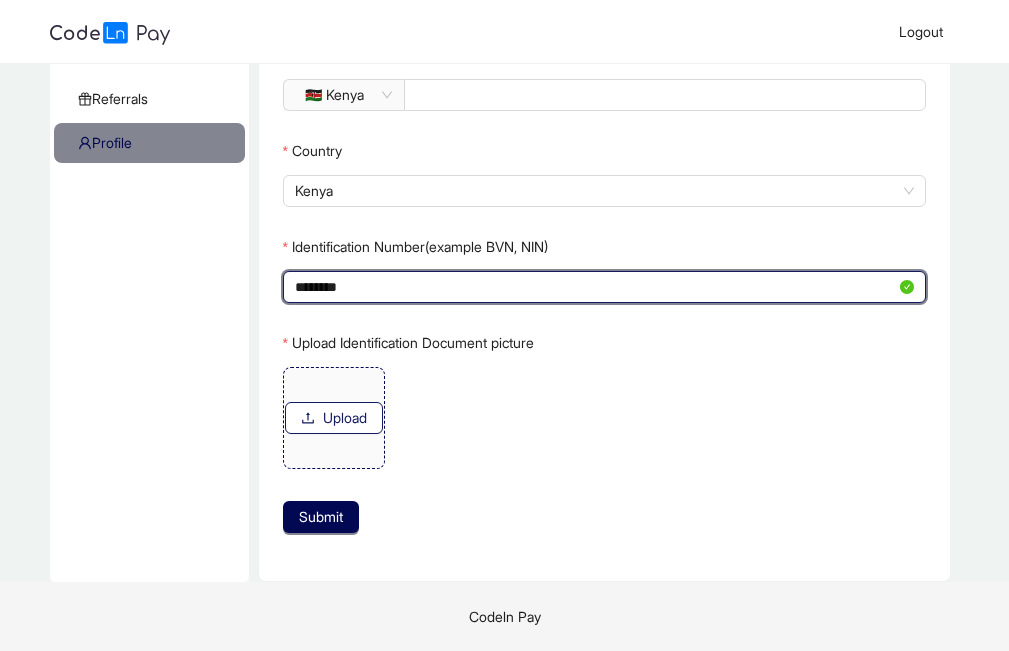 type on "********" 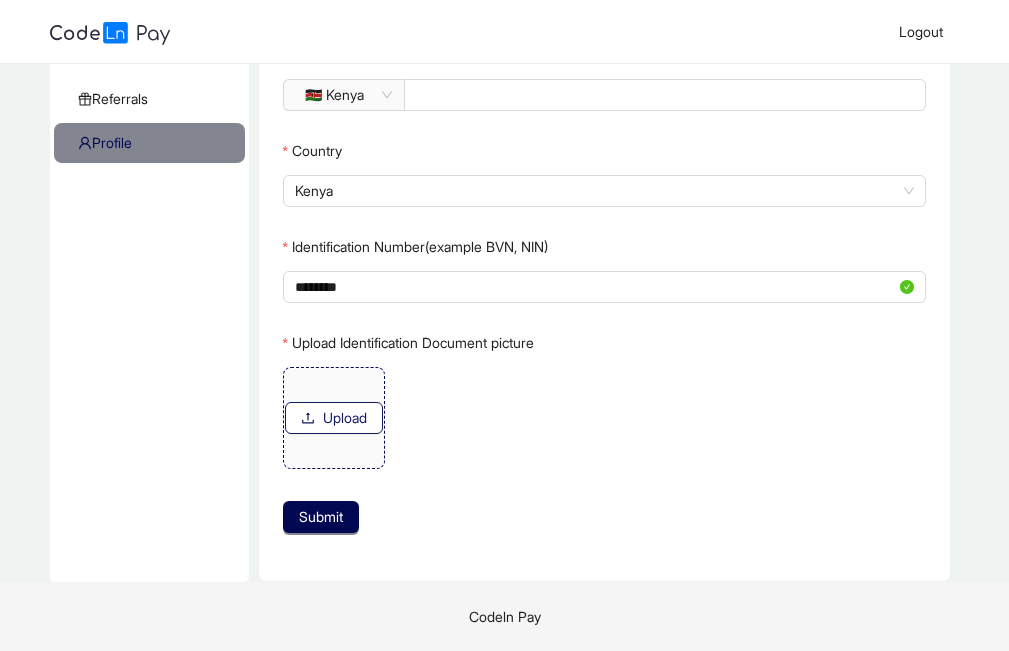 click on "Upload" 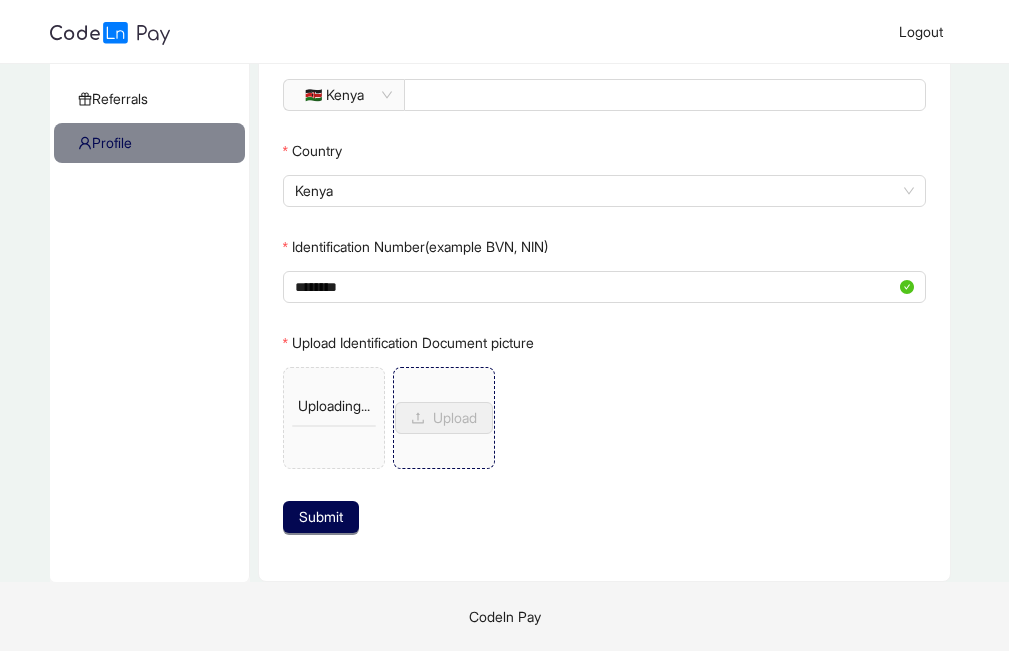 click on "Upload" at bounding box center [444, 418] 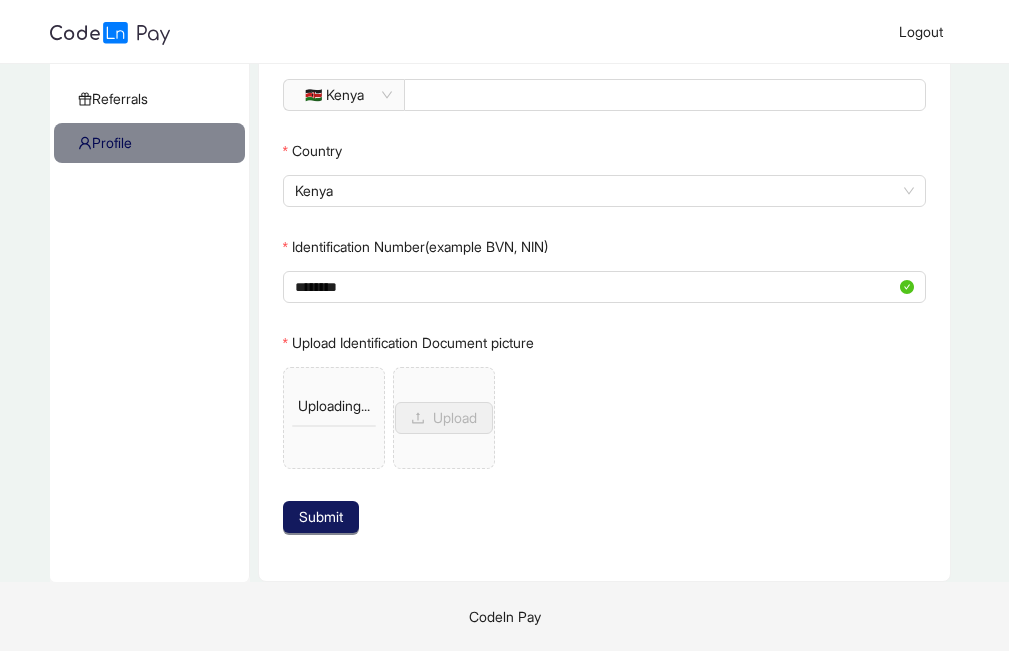 click on "Submit" 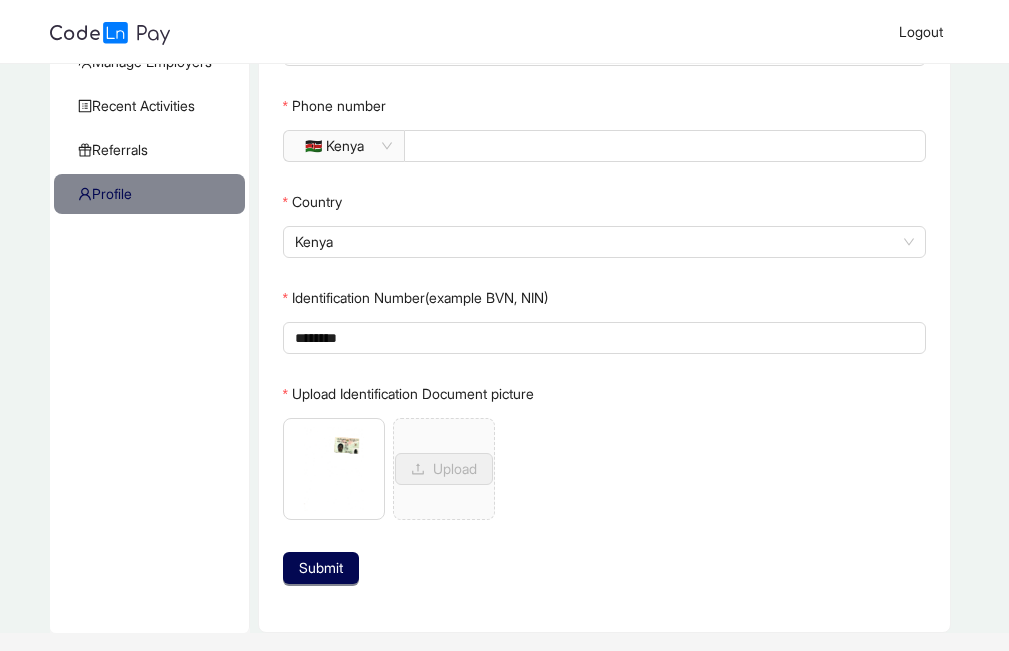 scroll, scrollTop: 351, scrollLeft: 0, axis: vertical 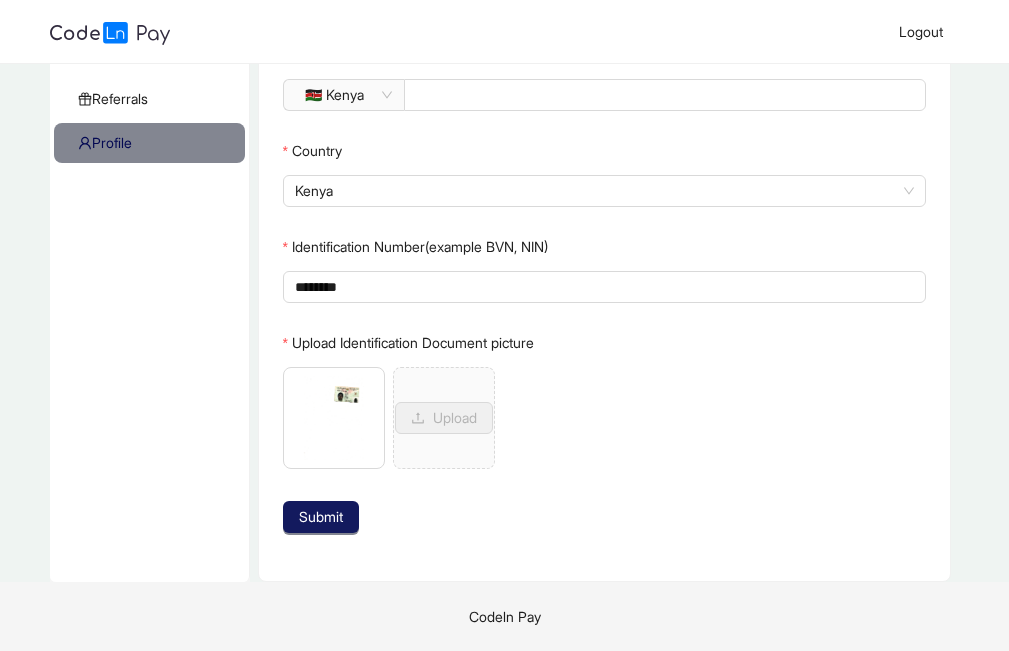 click on "Submit" 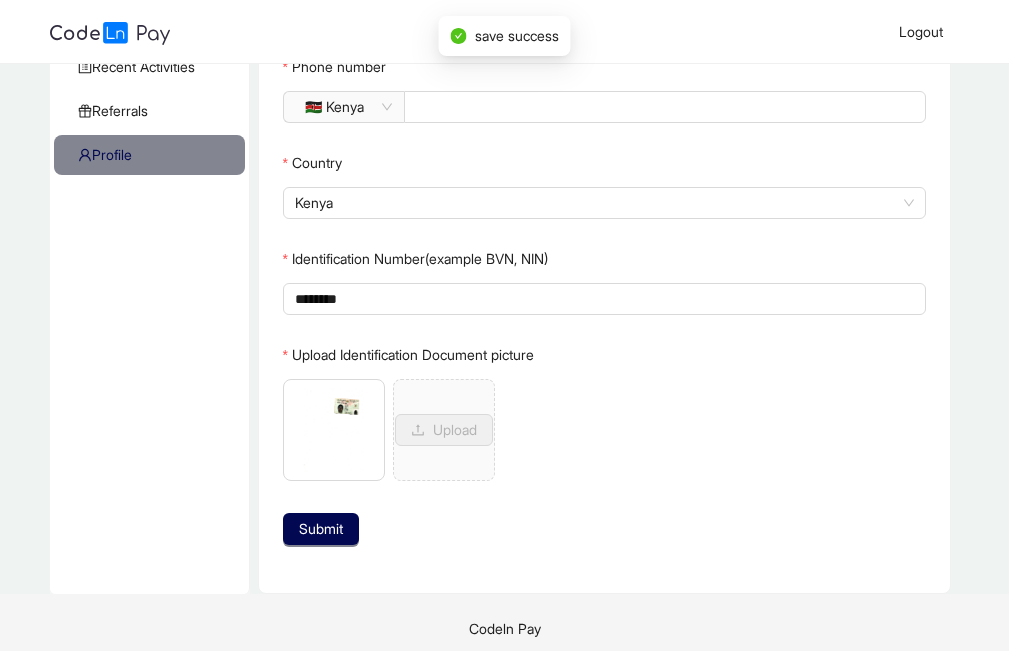 scroll, scrollTop: 351, scrollLeft: 0, axis: vertical 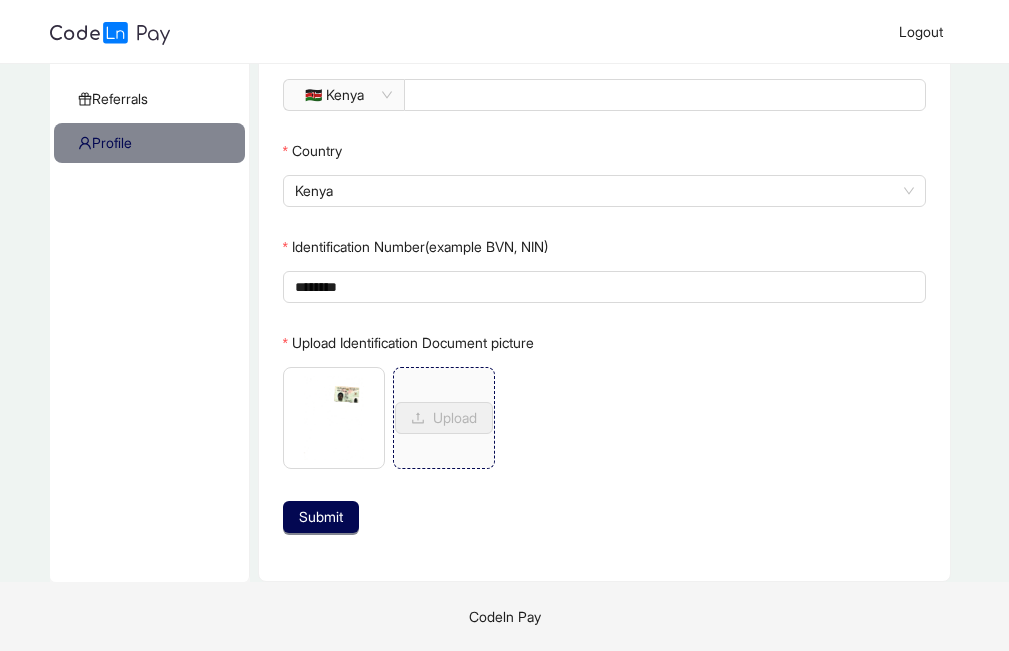 click on "Upload" at bounding box center (444, 418) 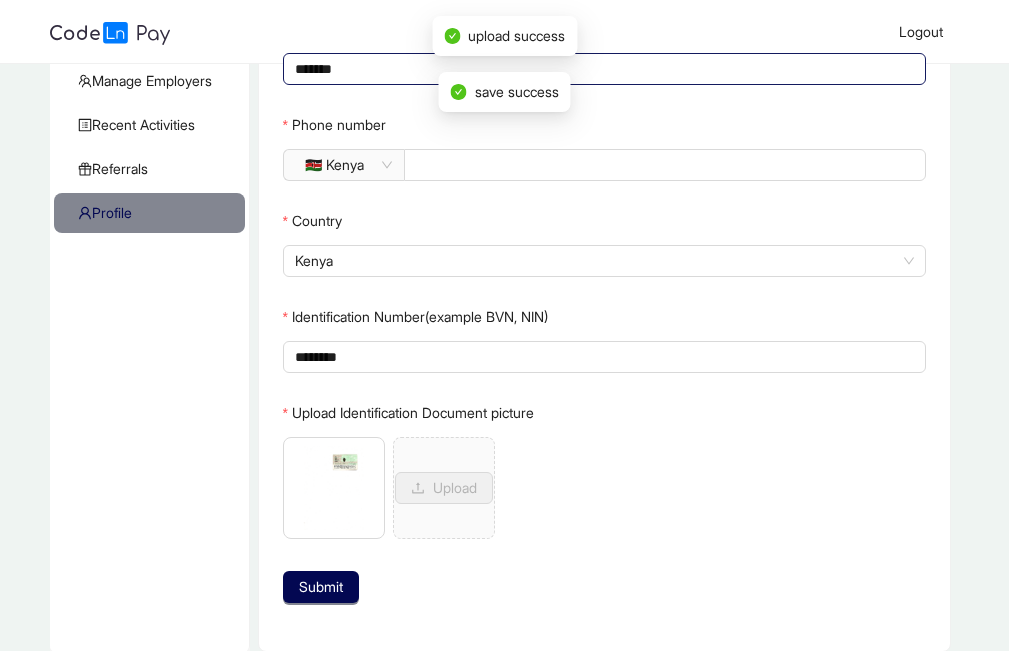 scroll, scrollTop: 351, scrollLeft: 0, axis: vertical 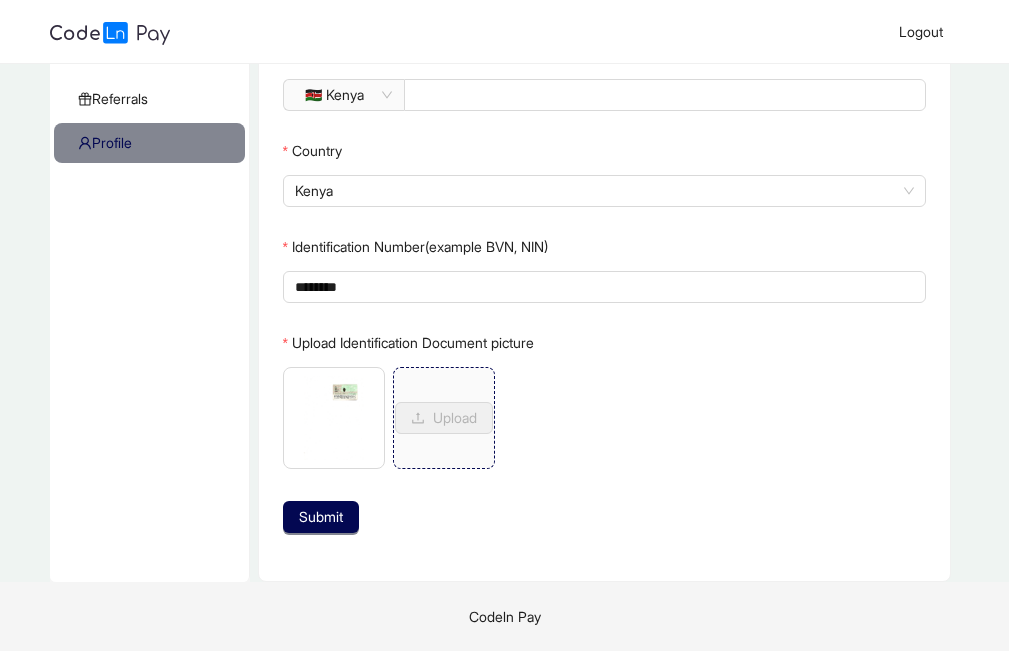 click on "Upload" at bounding box center [444, 418] 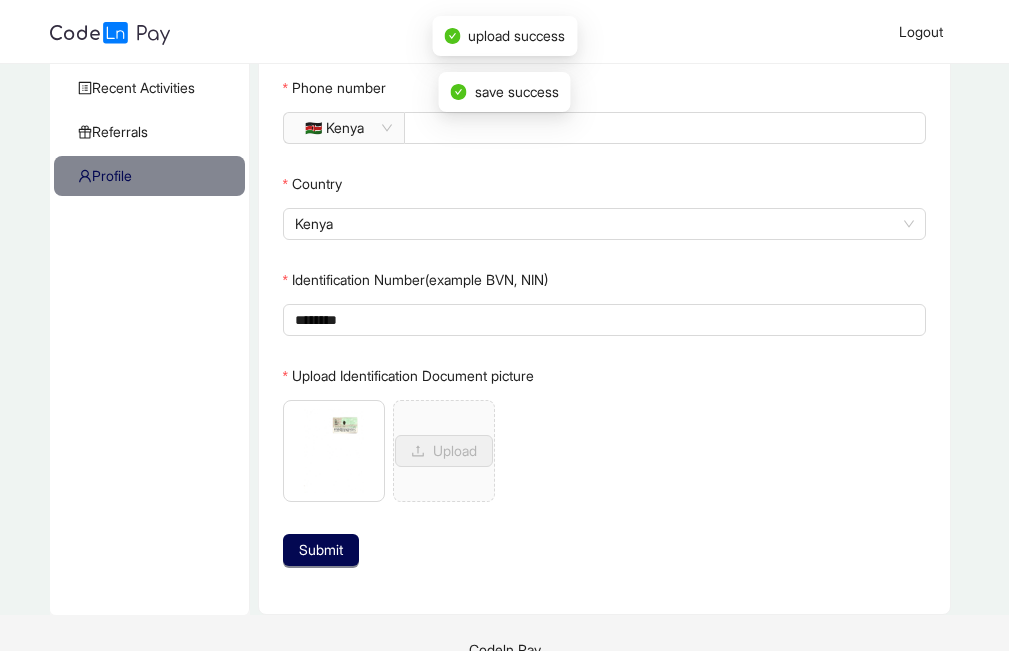scroll, scrollTop: 351, scrollLeft: 0, axis: vertical 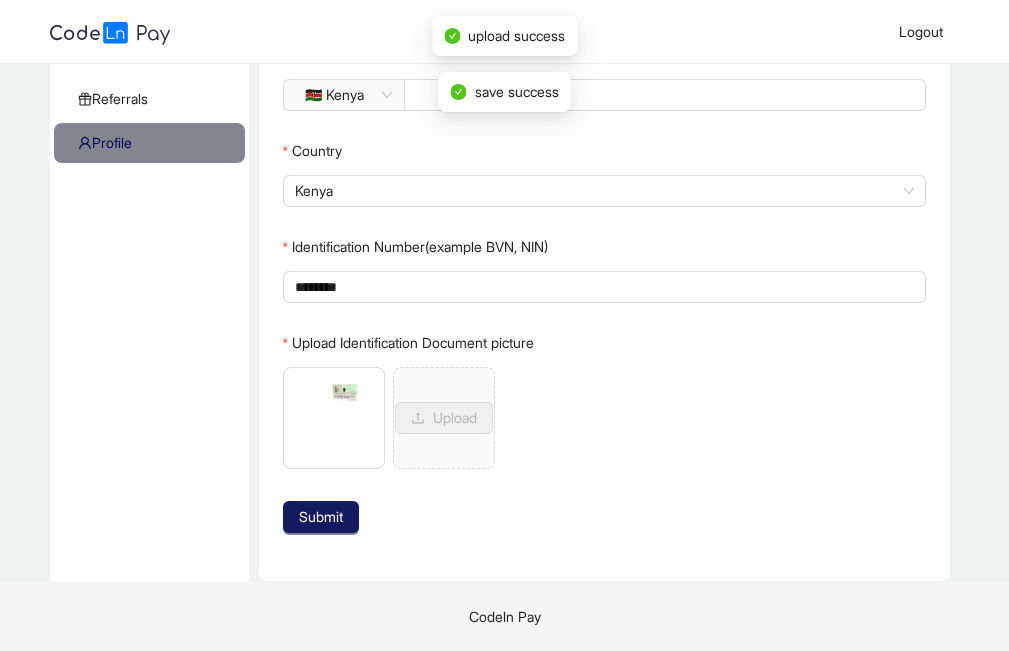 click on "Submit" 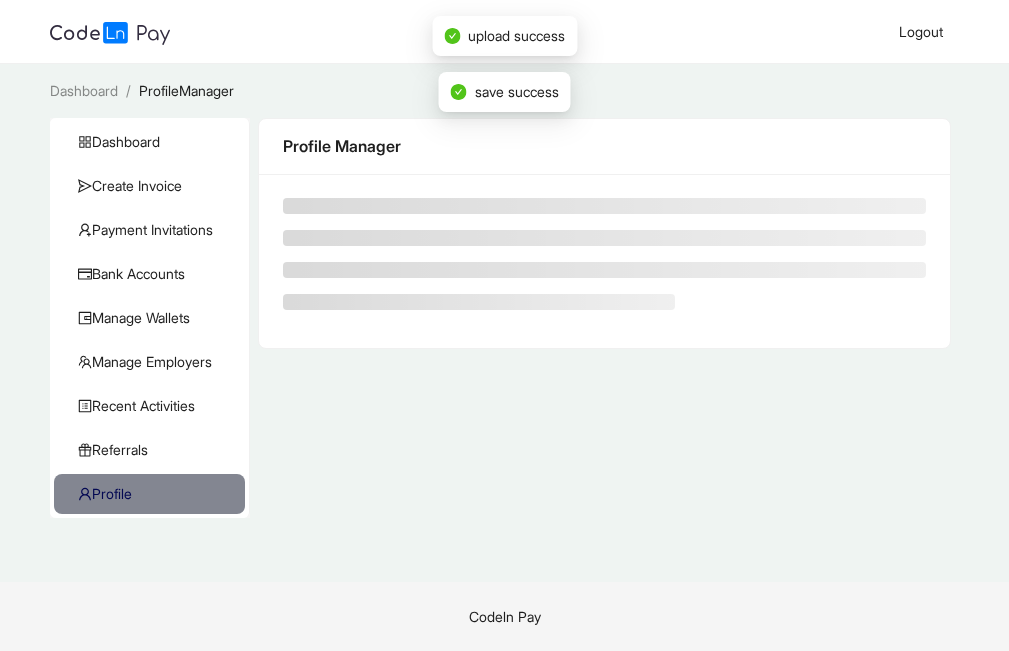 scroll, scrollTop: 0, scrollLeft: 0, axis: both 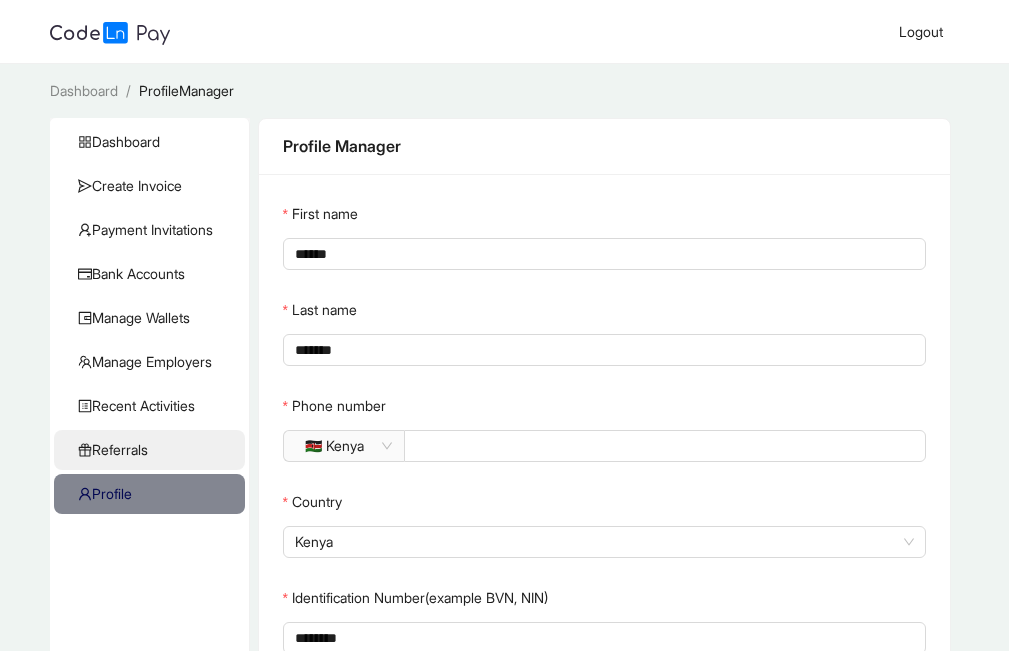 click on "Referrals" 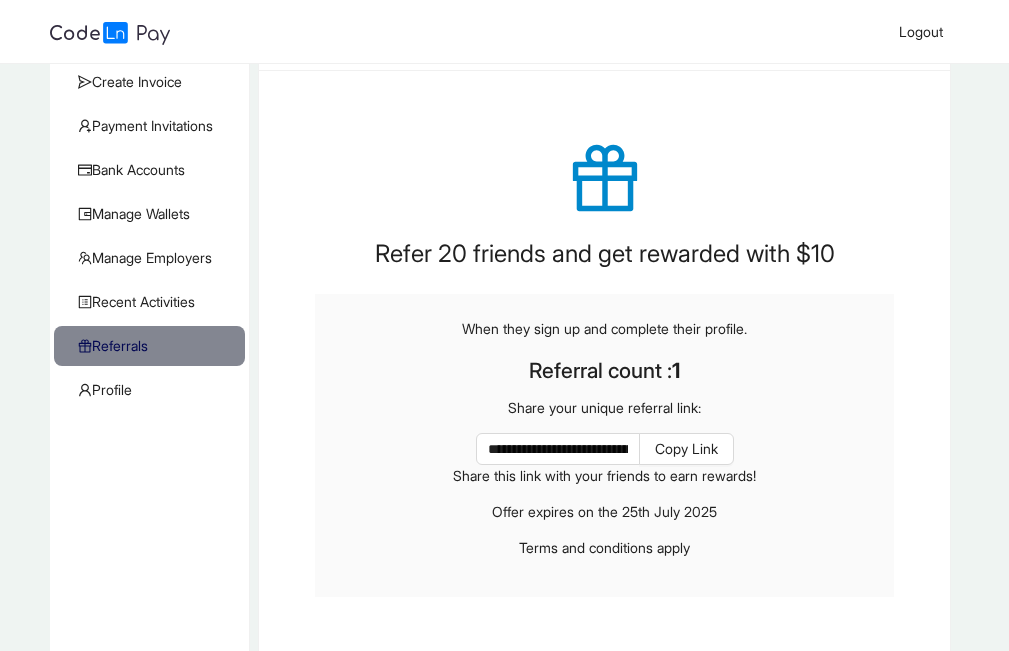 scroll, scrollTop: 0, scrollLeft: 0, axis: both 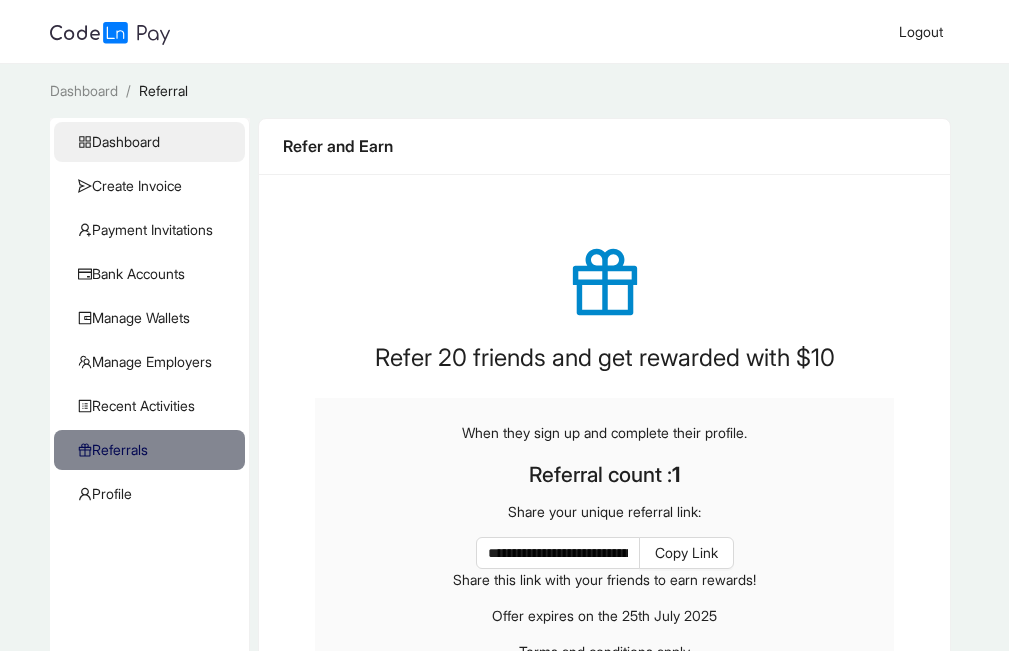 click on "Dashboard" 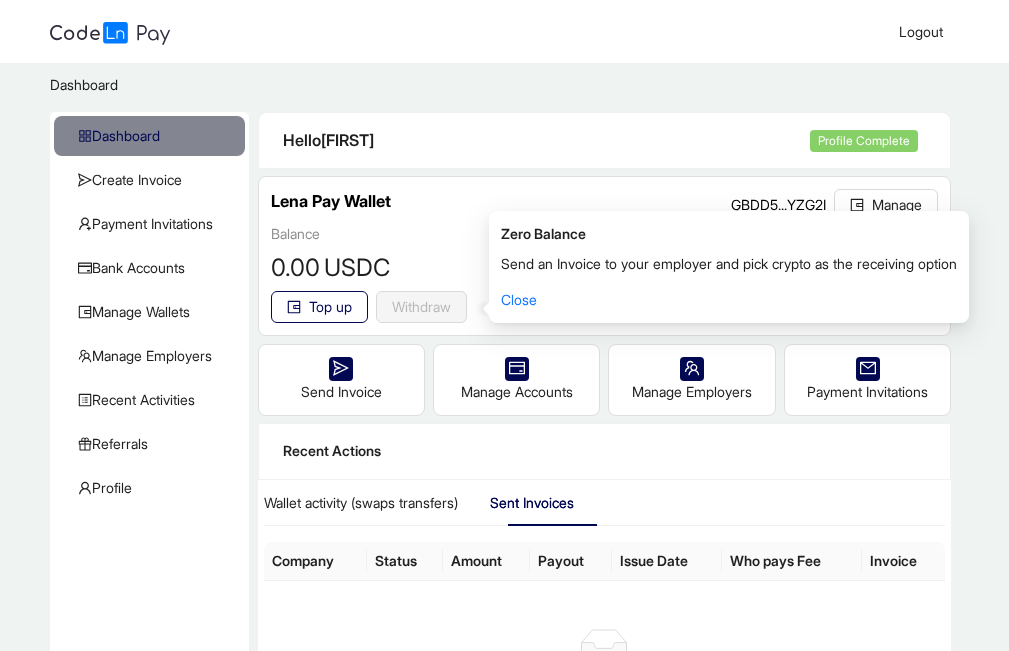 scroll, scrollTop: 0, scrollLeft: 0, axis: both 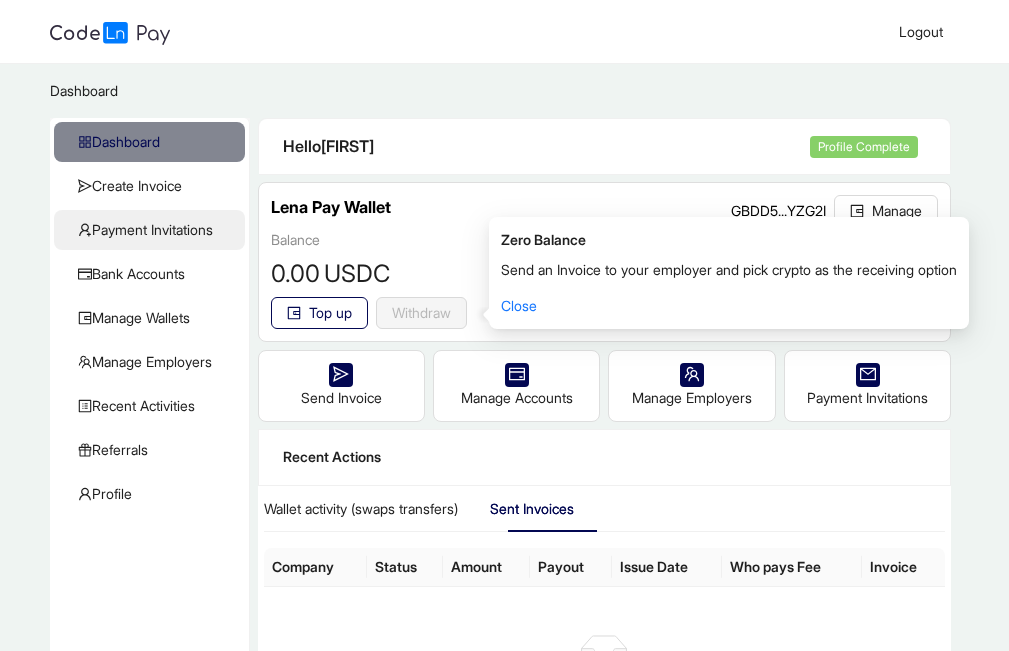 click on "Payment Invitations" 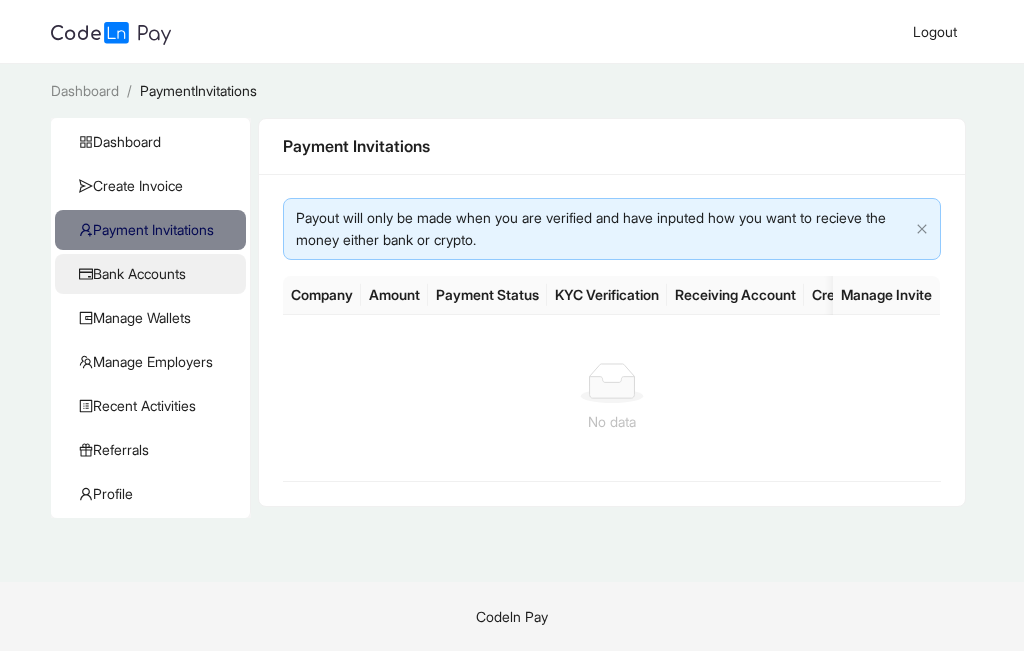 click on "Bank Accounts" 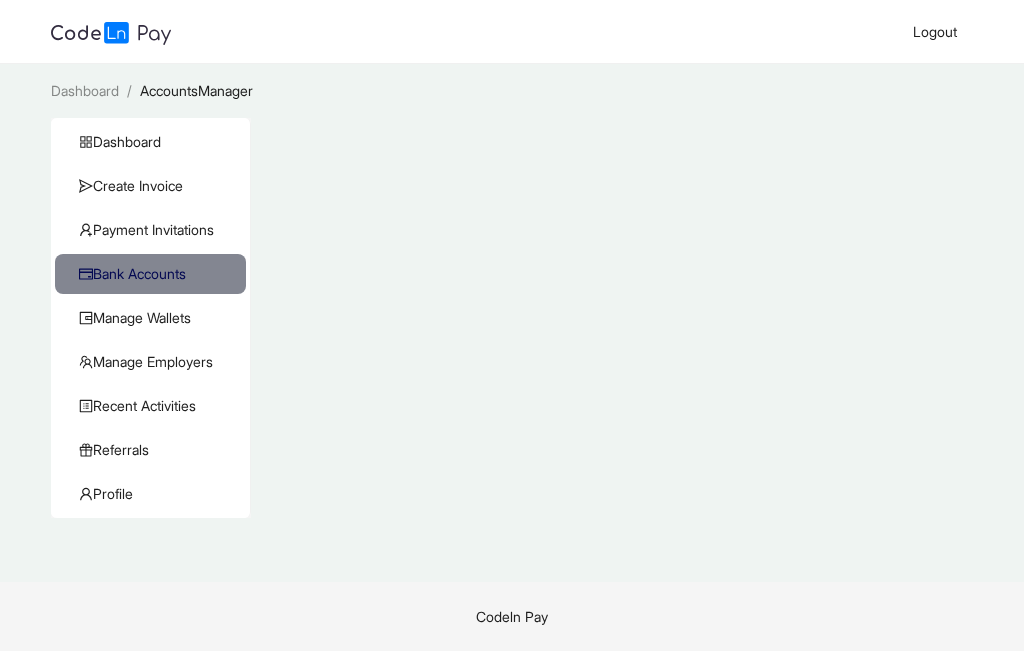 click on "Bank Accounts" 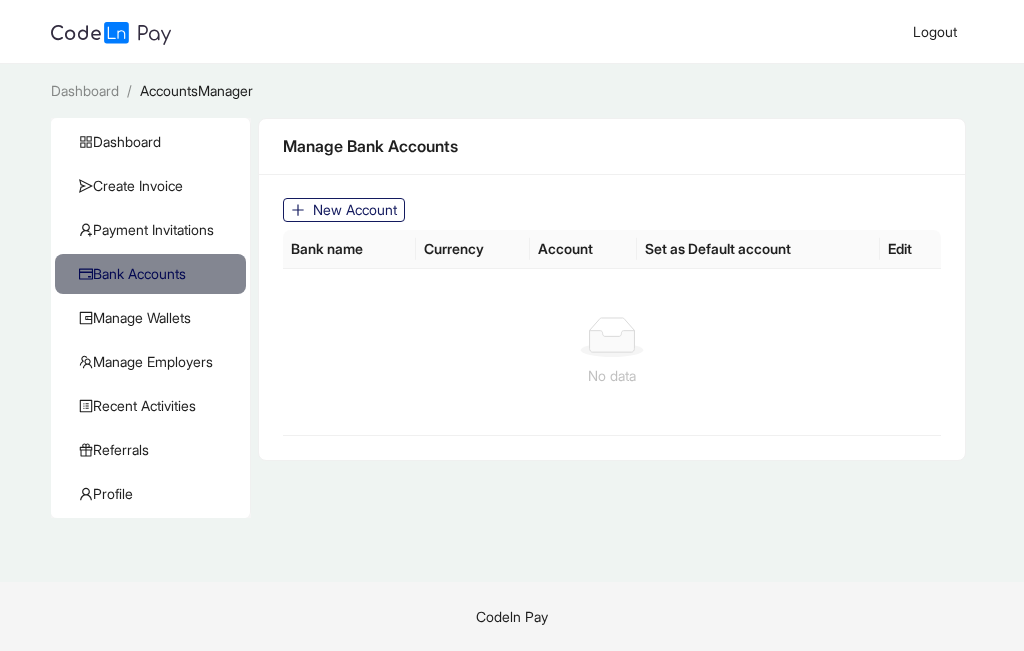 click on "New Account" 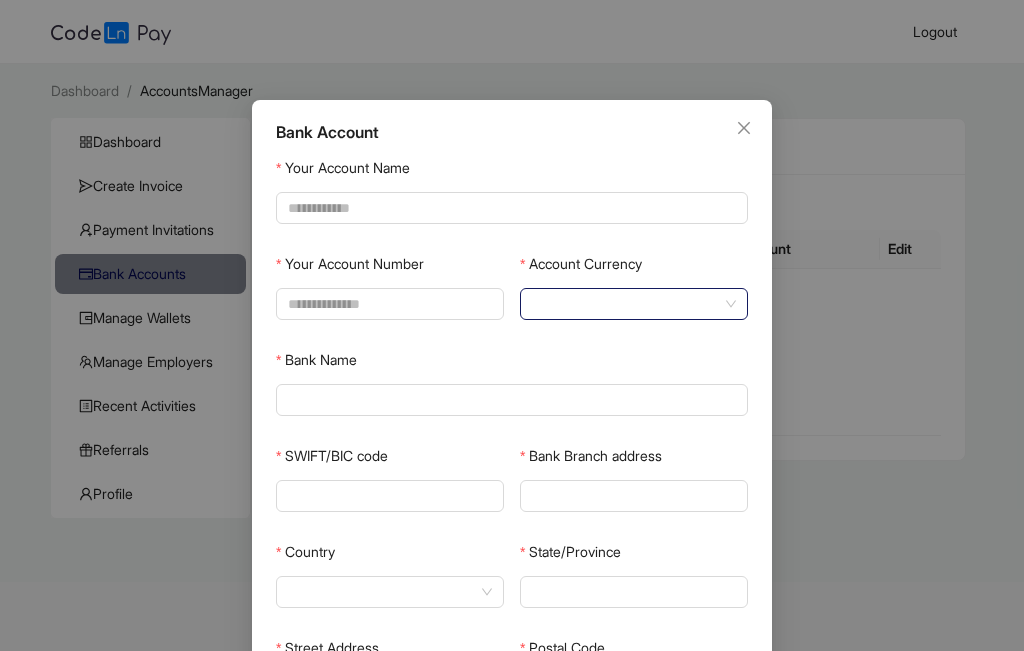 click 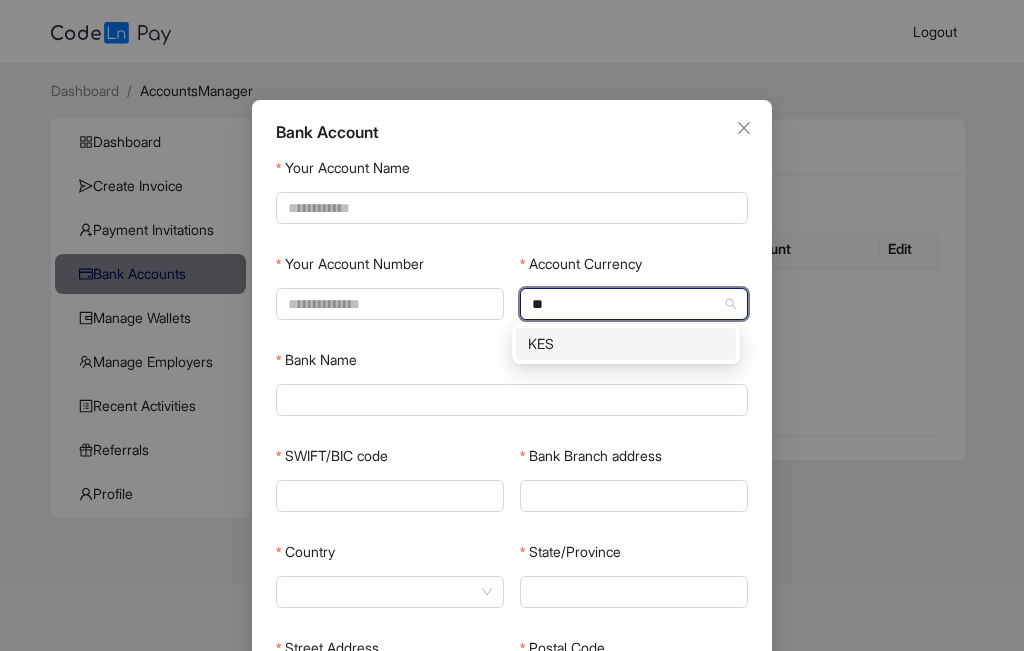 type on "***" 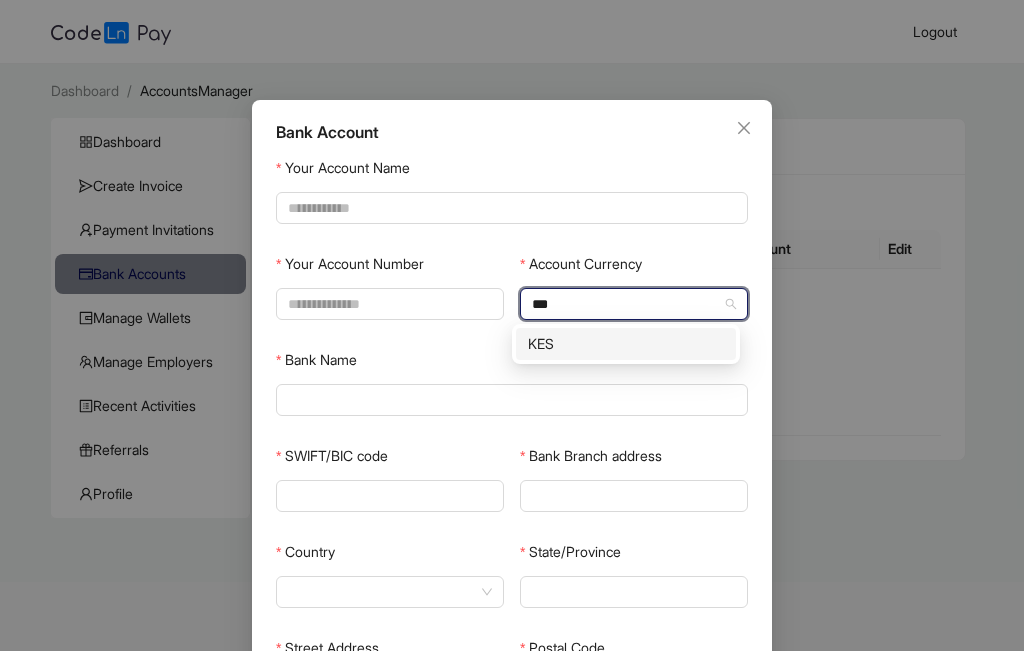 click on "KES" at bounding box center [626, 344] 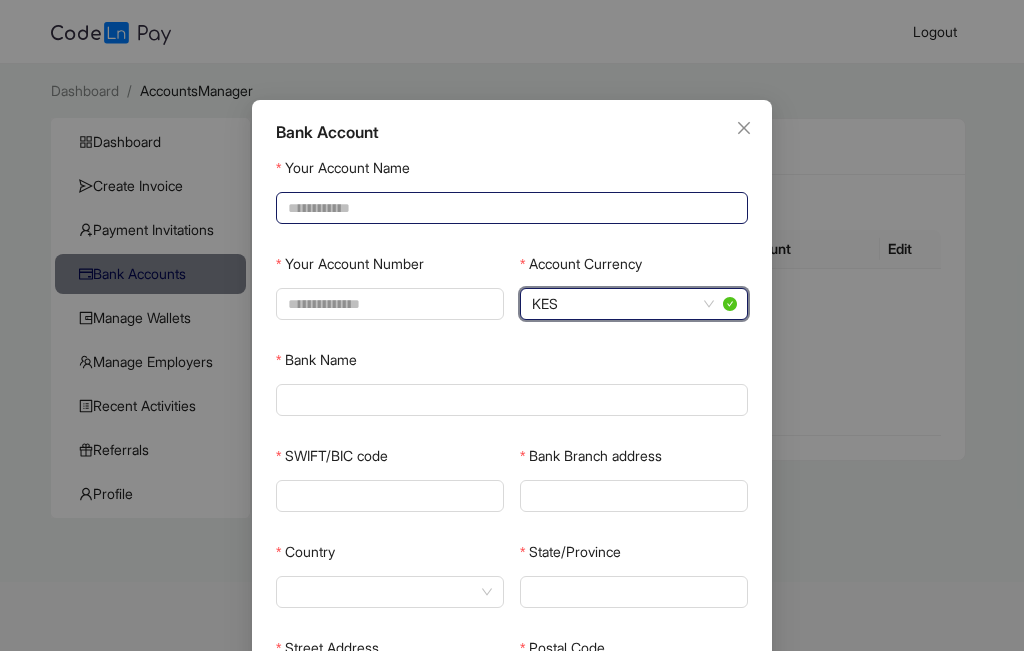 click on "Your Account Name" at bounding box center (510, 208) 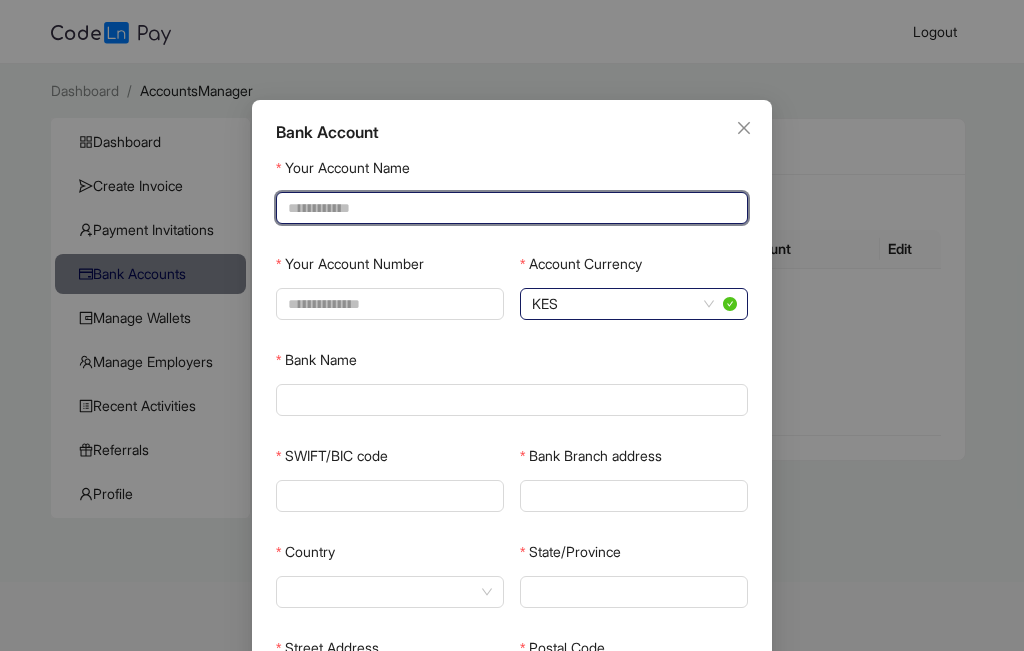 type on "*" 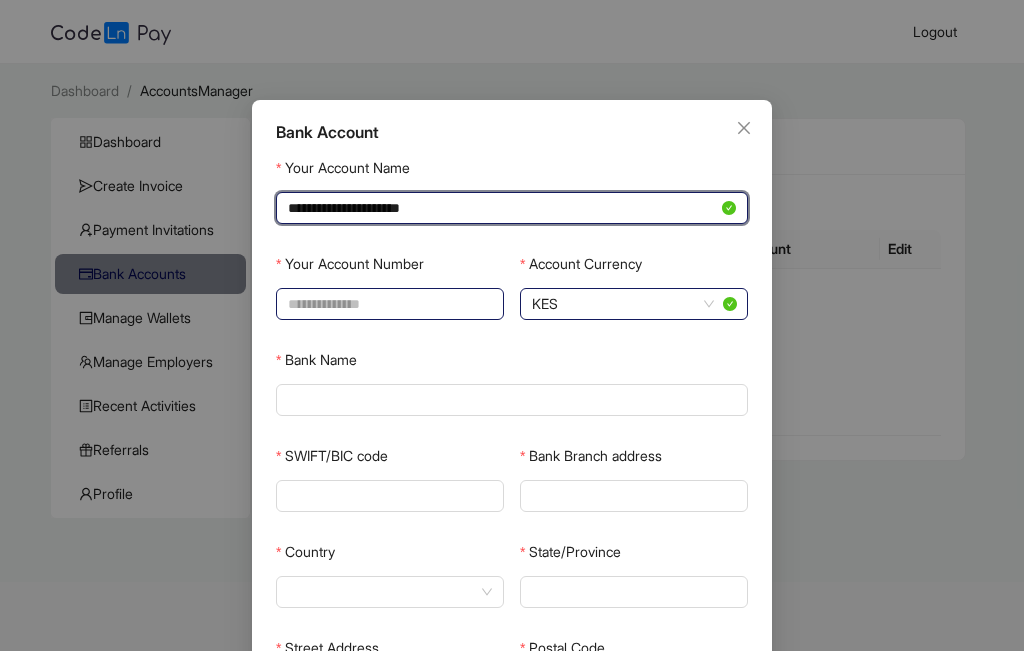type on "**********" 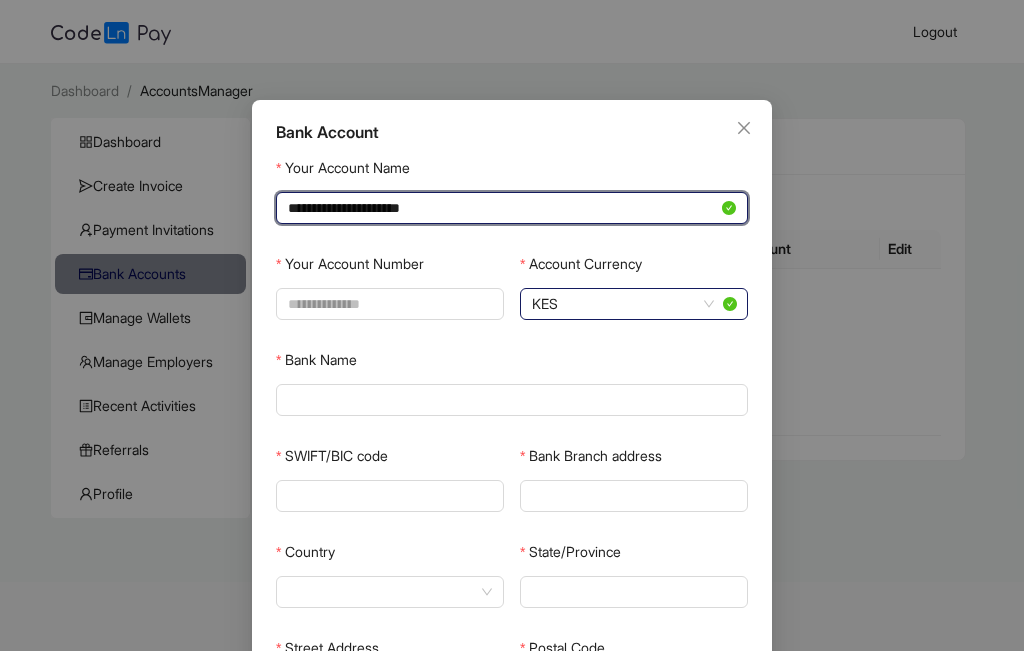 drag, startPoint x: 471, startPoint y: 210, endPoint x: 284, endPoint y: 203, distance: 187.13097 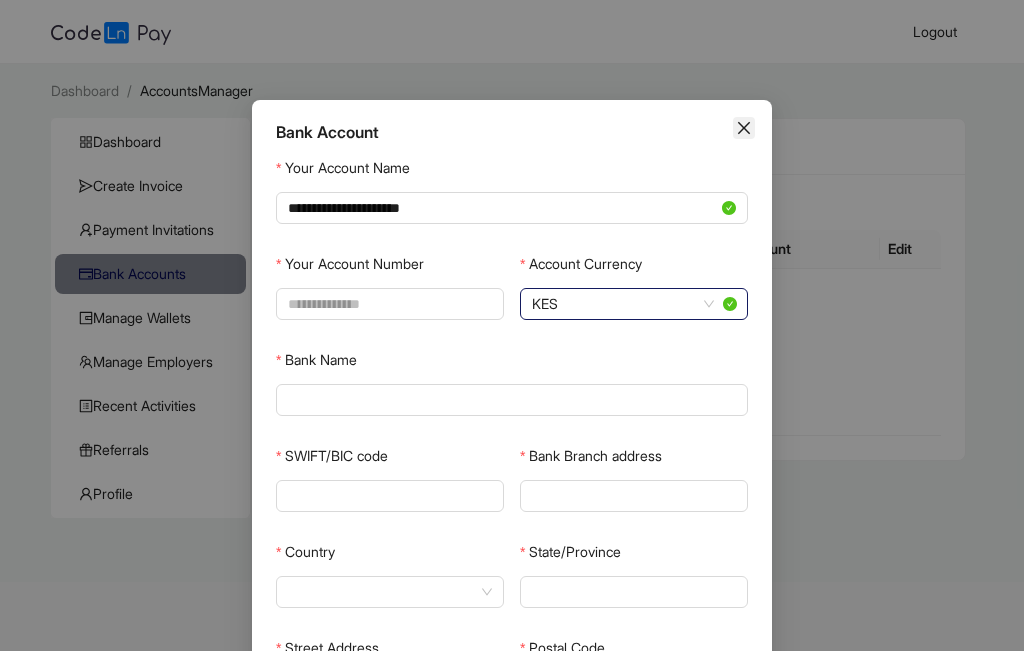 click 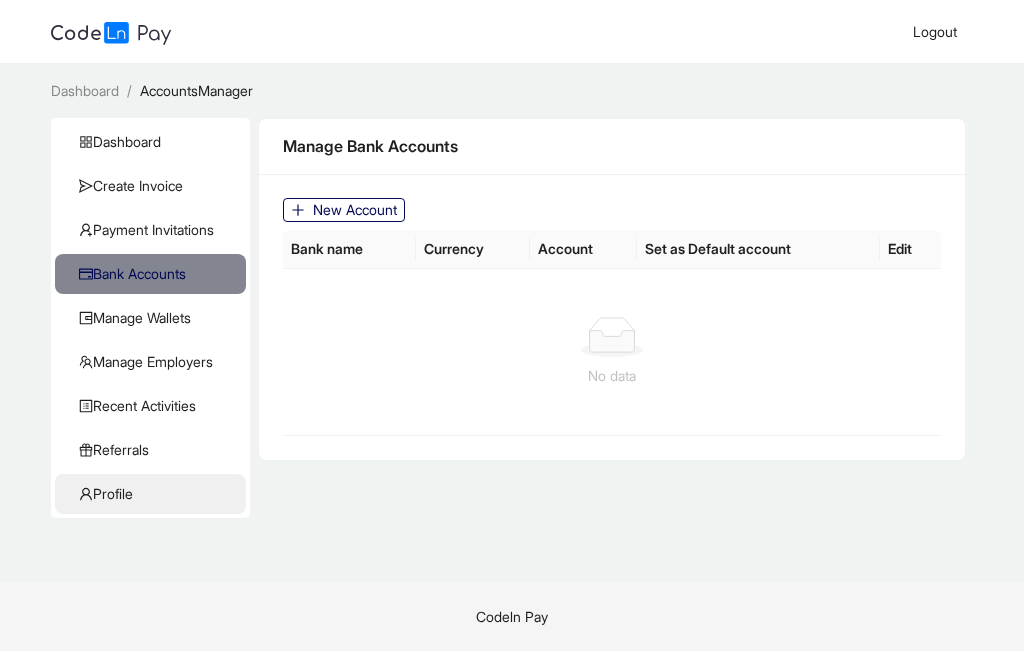 click on "Profile" 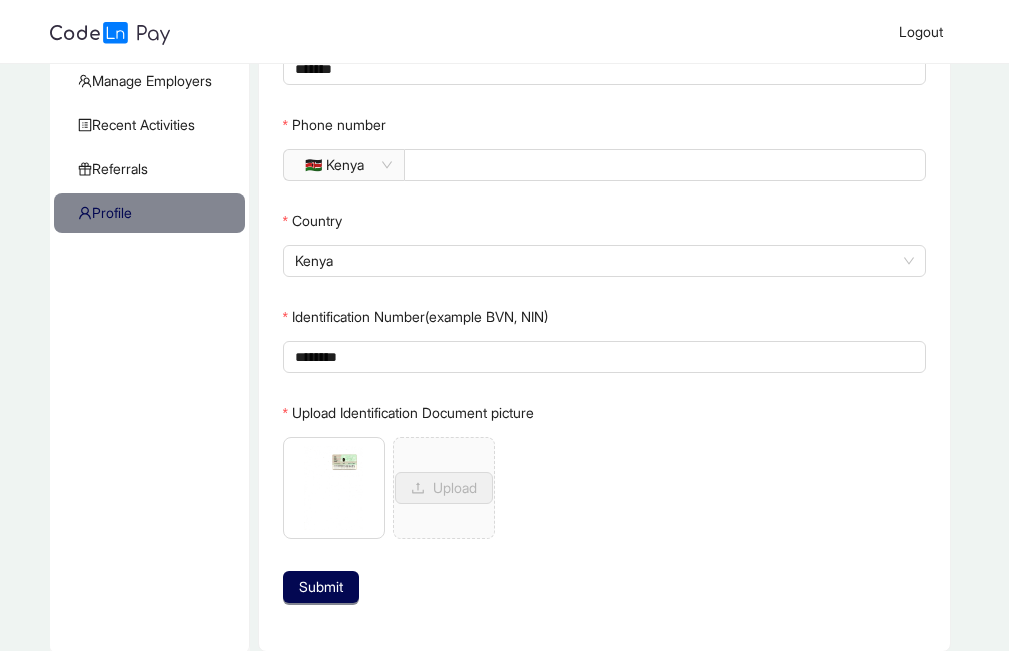 scroll, scrollTop: 251, scrollLeft: 0, axis: vertical 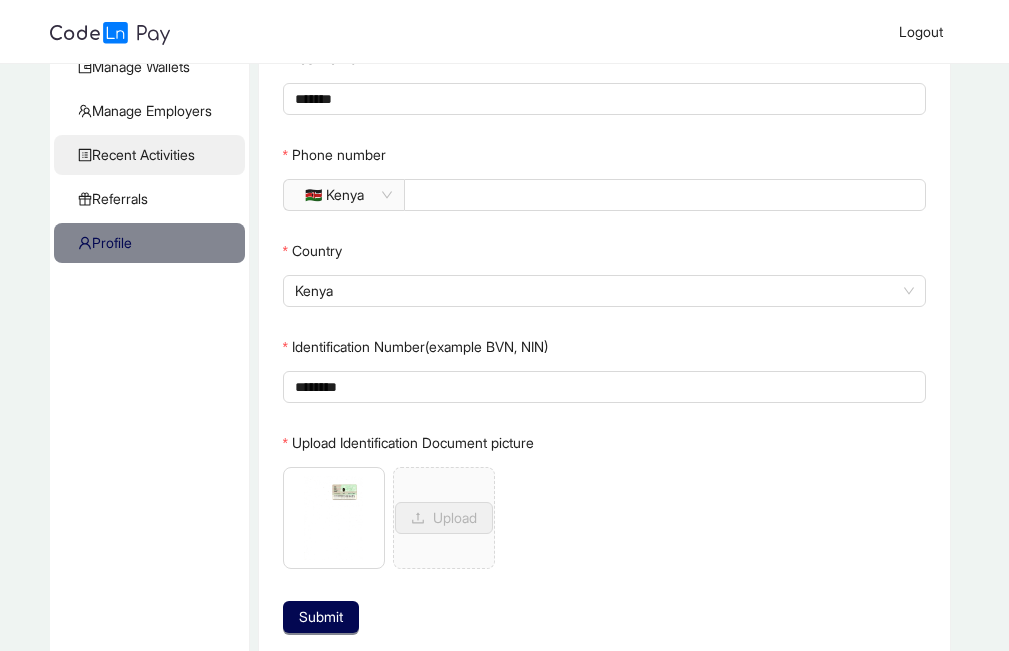 click on "Recent Activities" 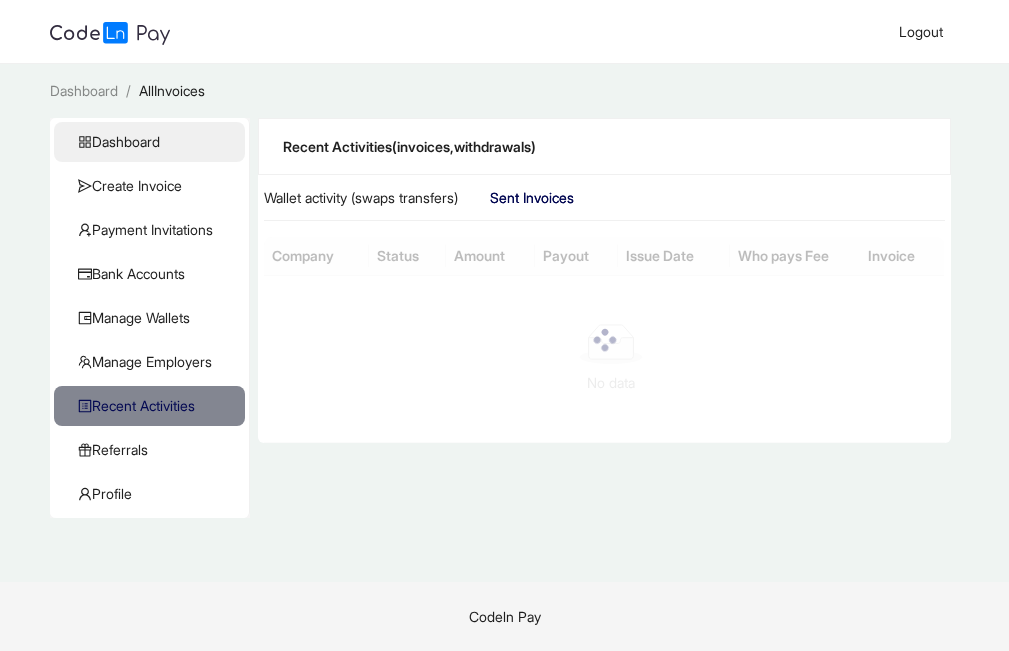 scroll, scrollTop: 0, scrollLeft: 0, axis: both 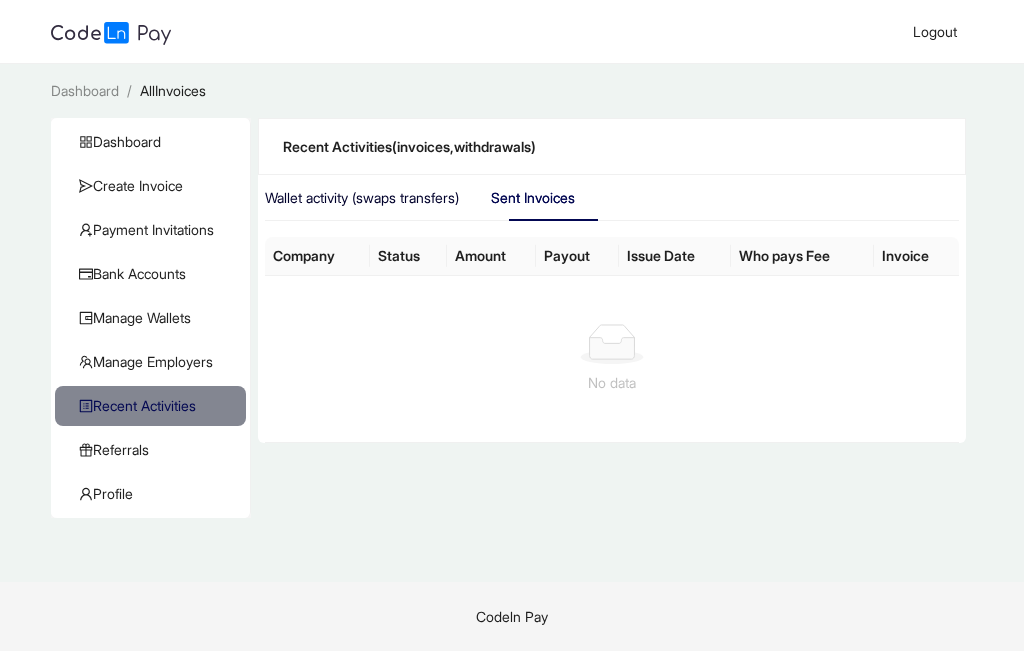 click on "Wallet activity (swaps transfers)" at bounding box center (362, 198) 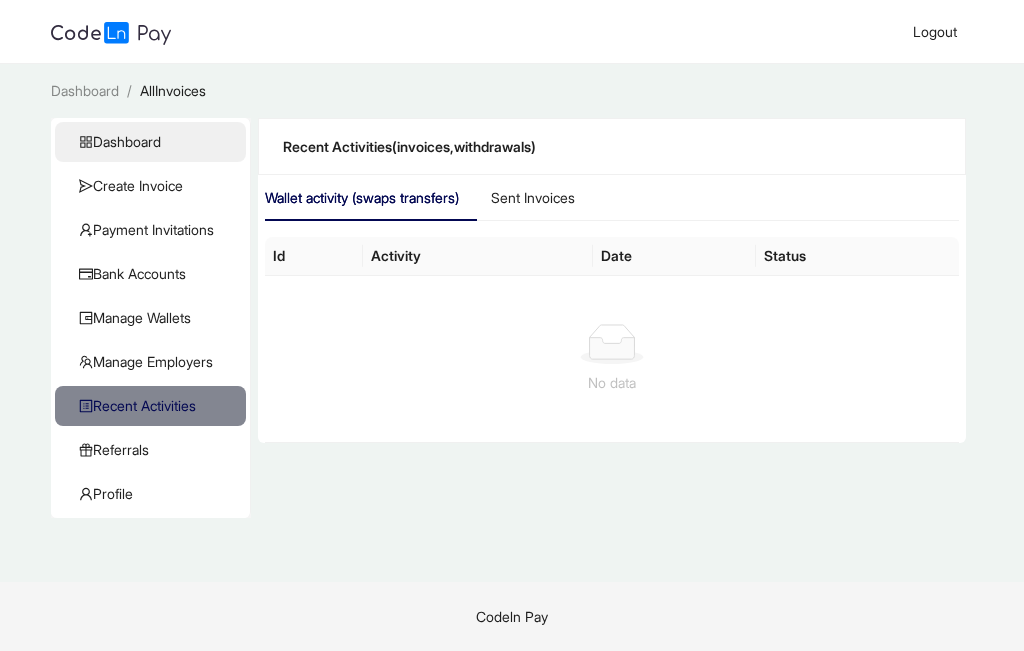 click on "Dashboard" 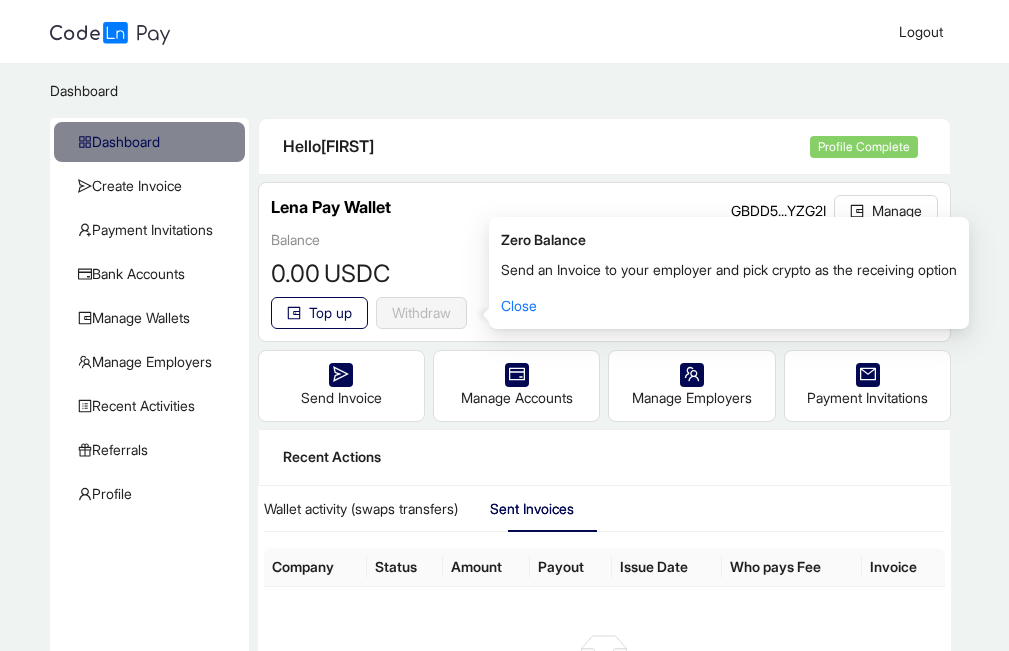 click on "Send an Invoice to your employer and pick crypto as the receiving option Close" 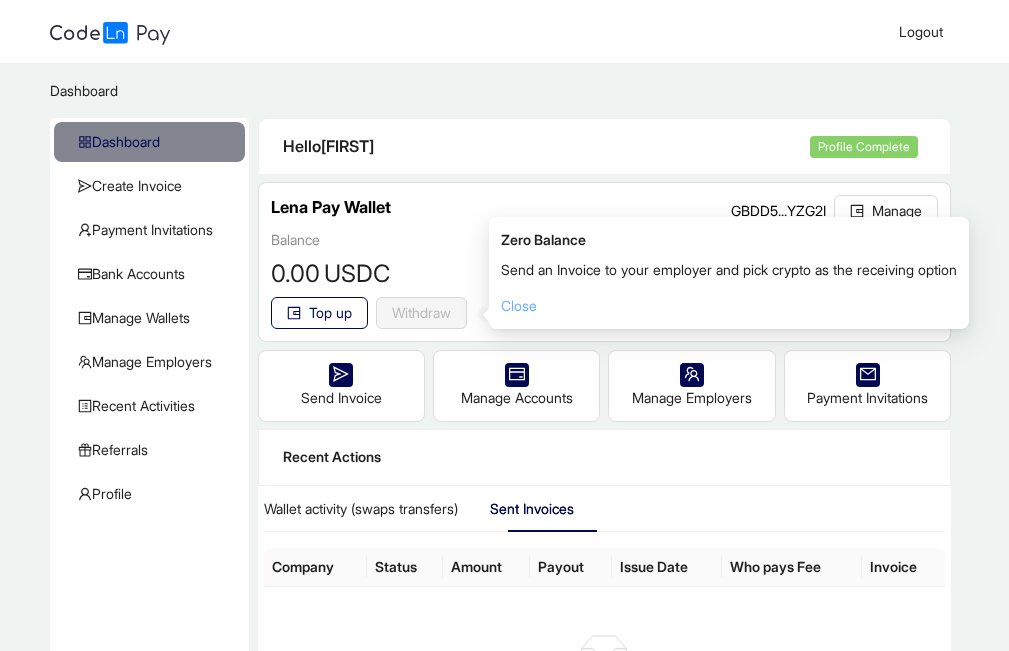 click on "Close" 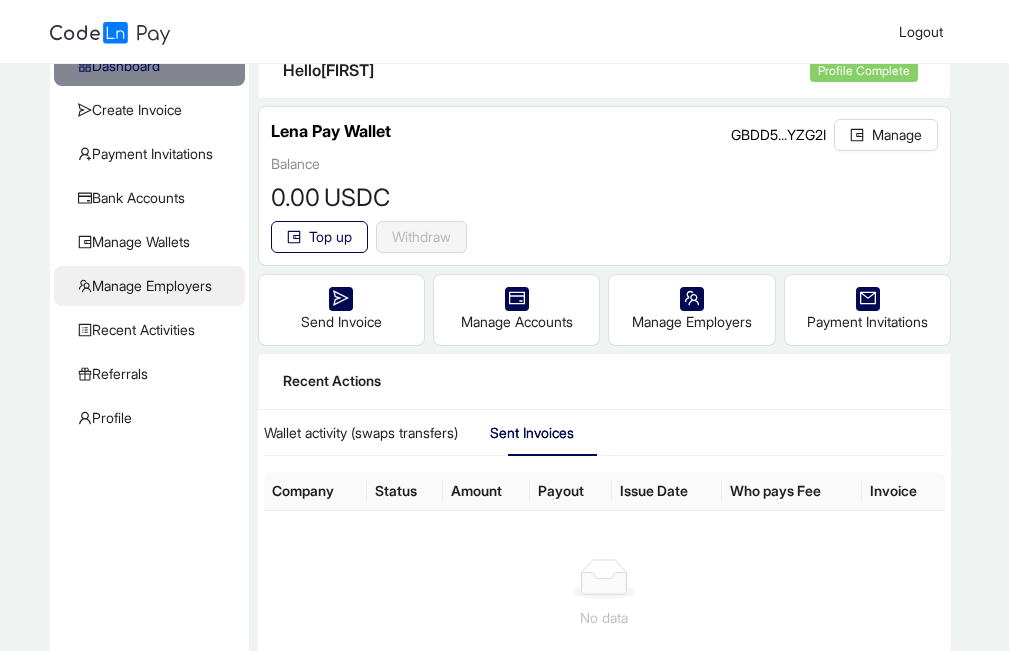 scroll, scrollTop: 0, scrollLeft: 0, axis: both 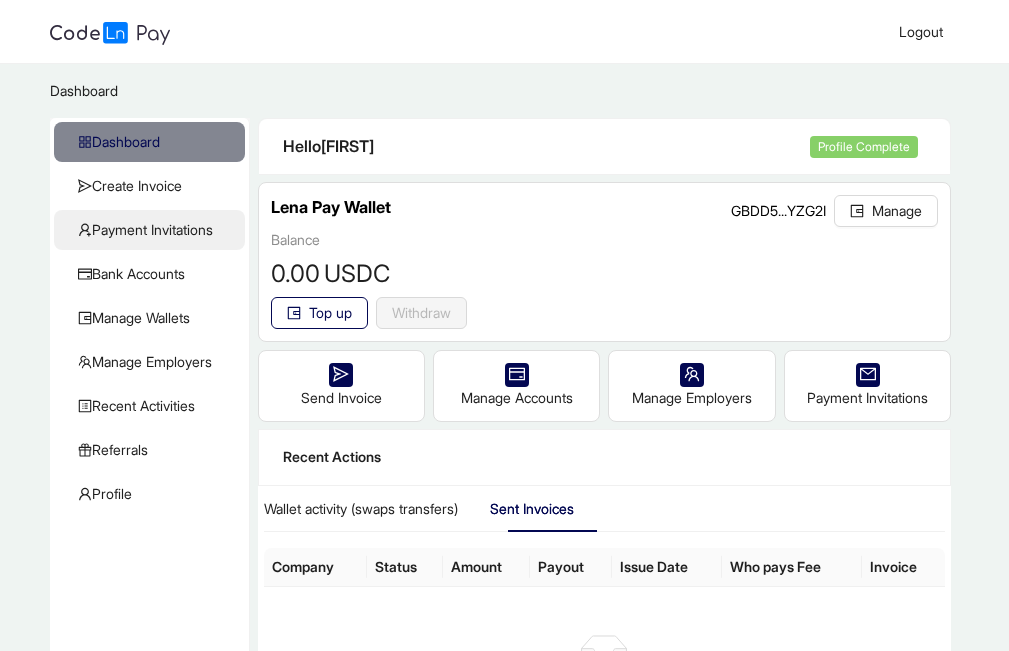 click on "Payment Invitations" 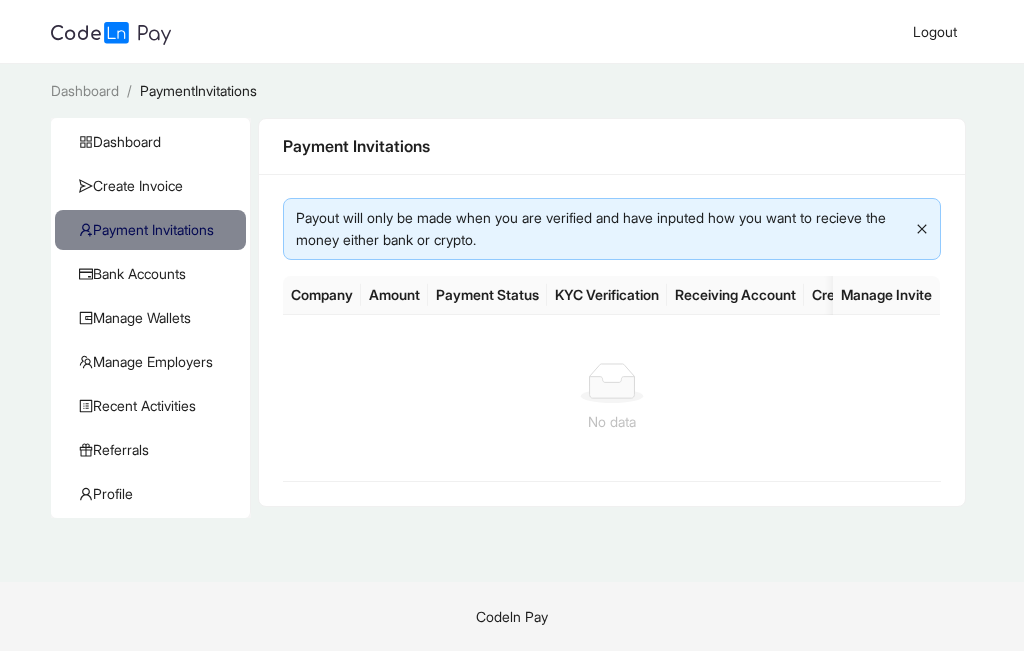 click 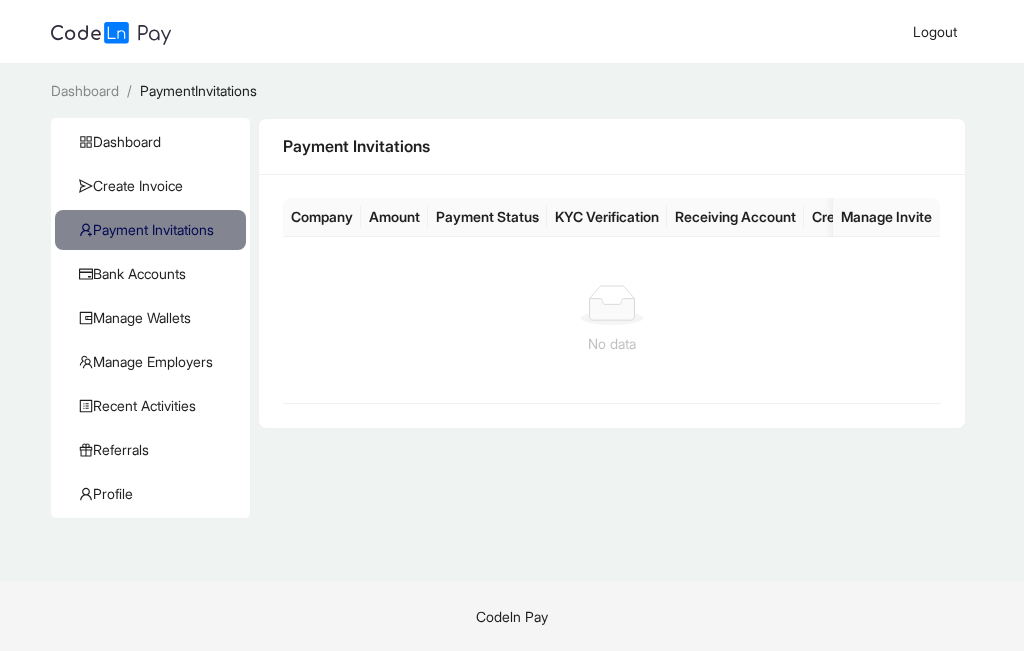 click on "Company" 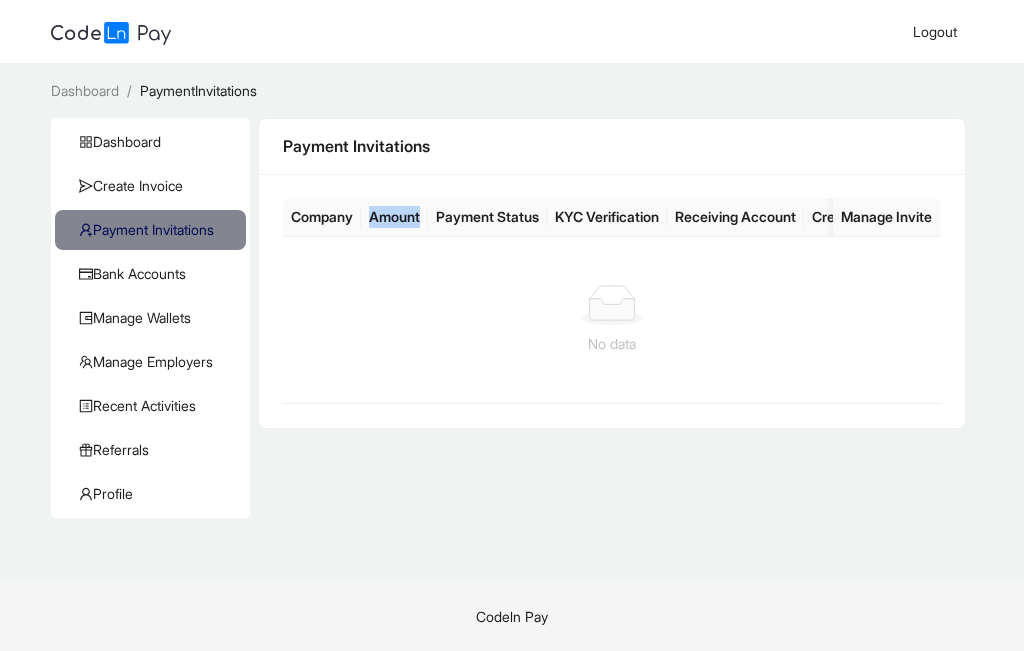 click on "Amount" 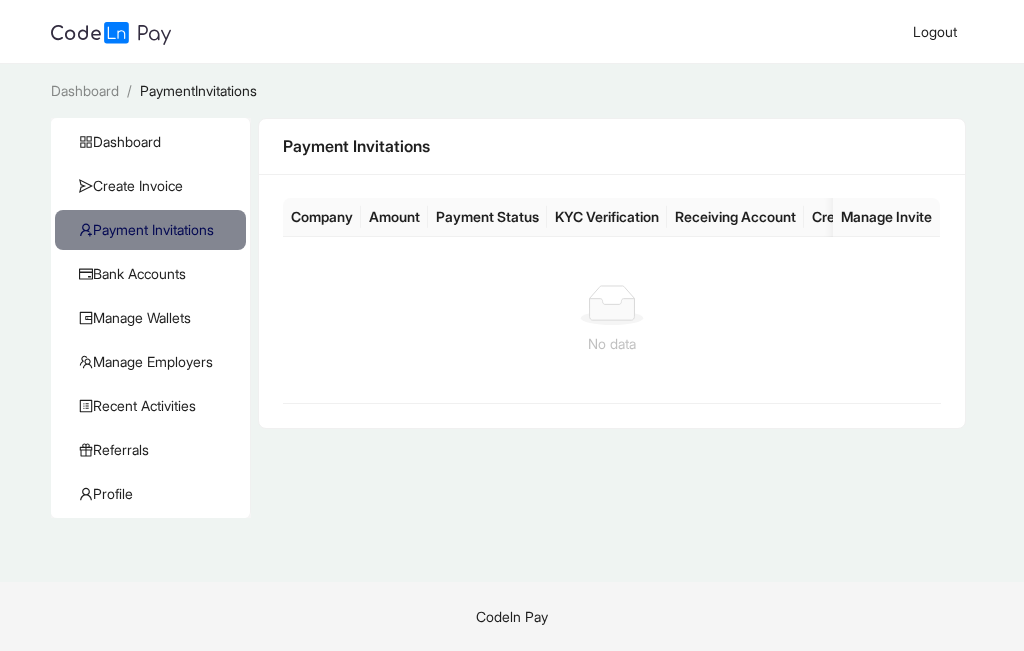 click on "Payment Status" 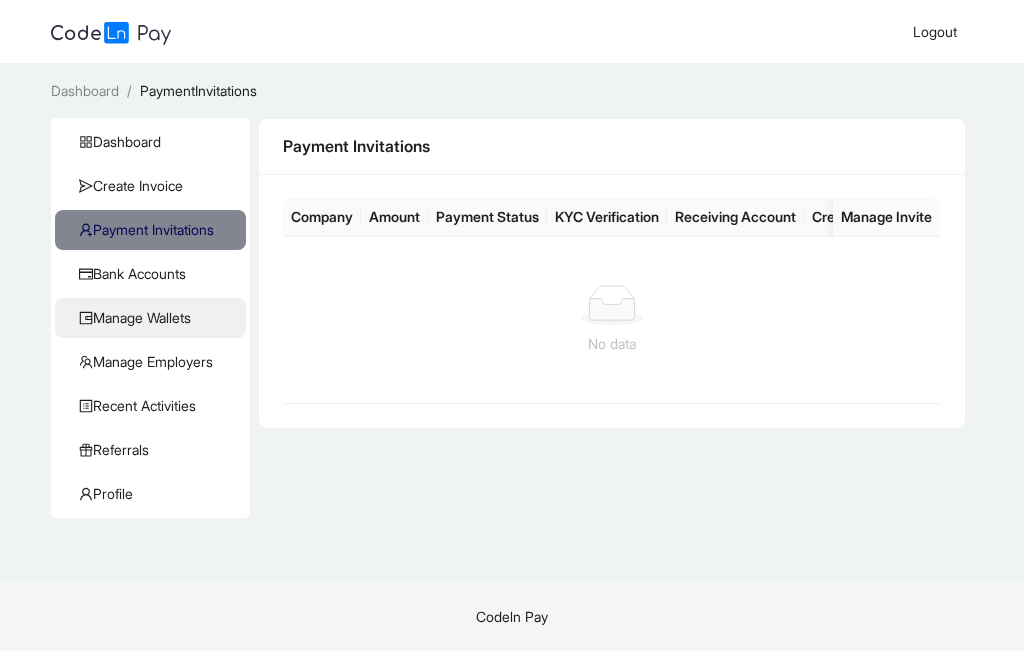 click on "Manage Wallets" 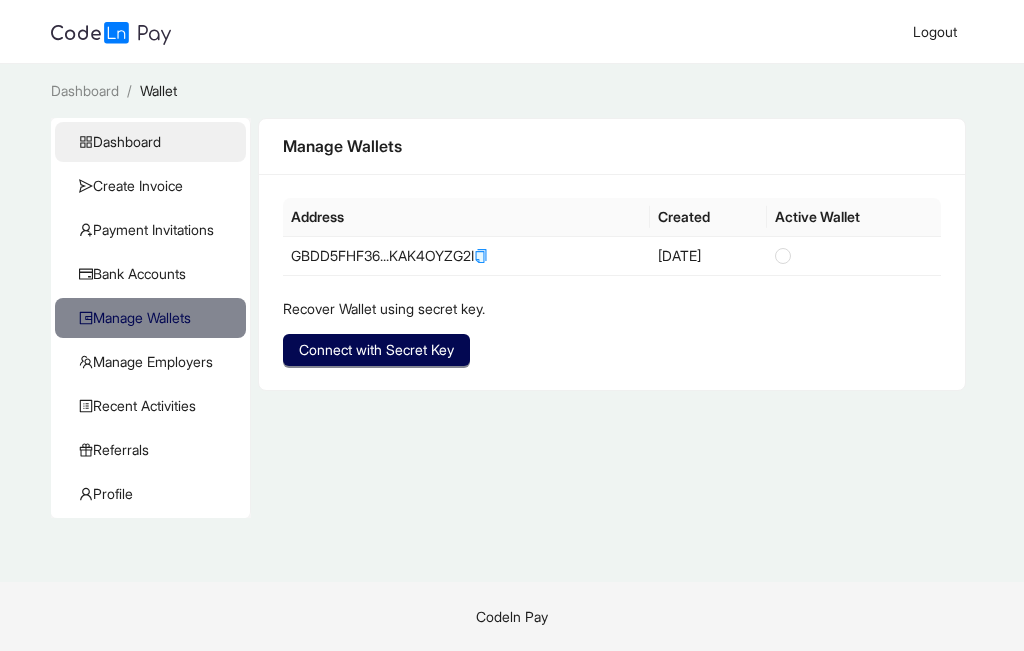click on "Dashboard" 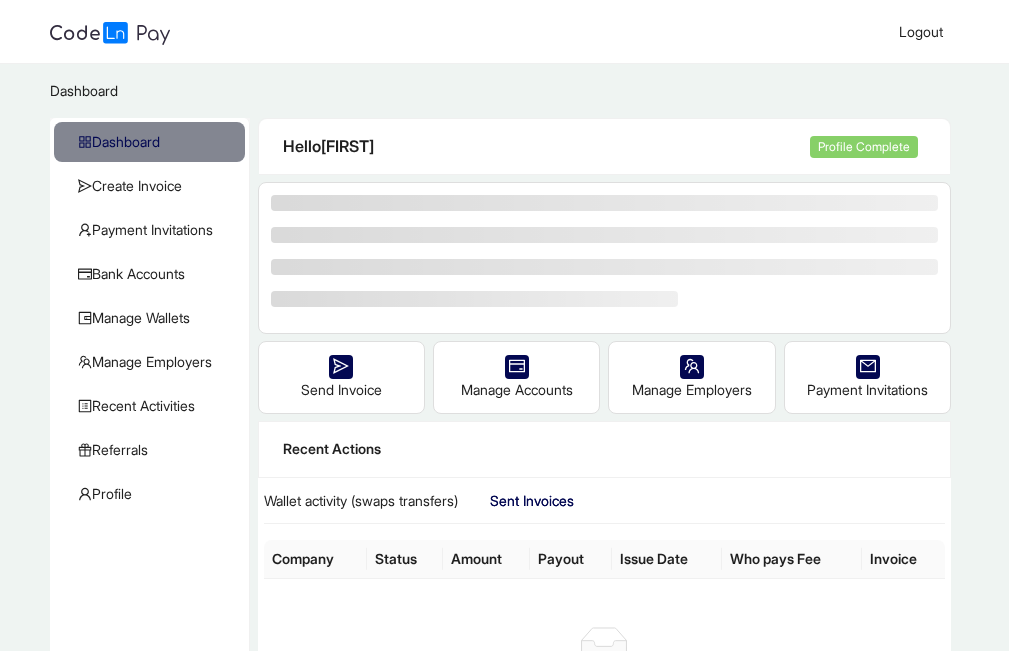 click on "Dashboard" 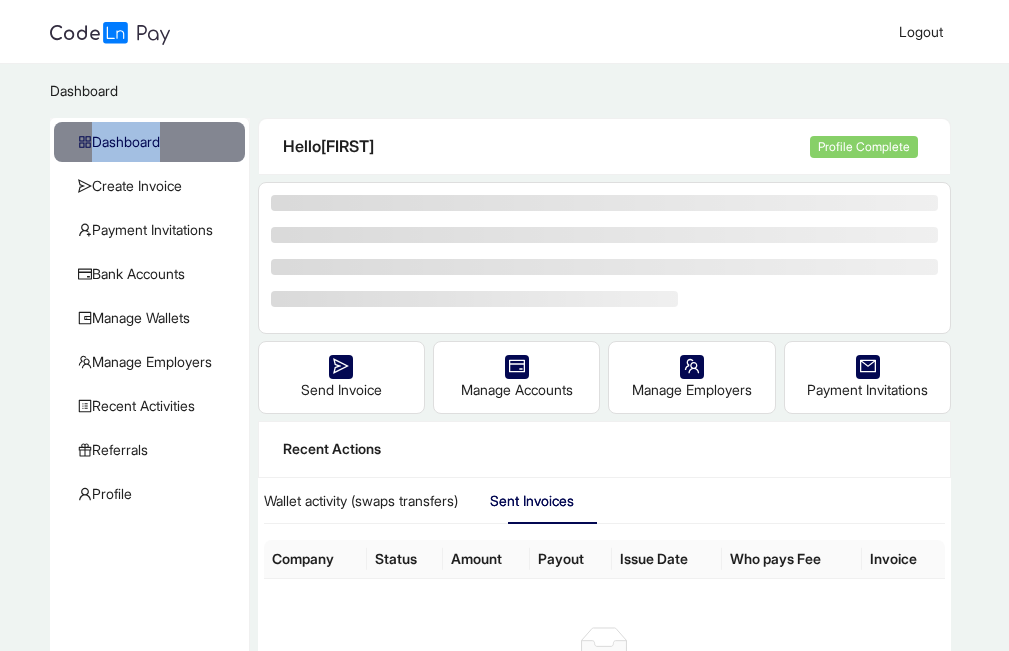 click on "Dashboard" 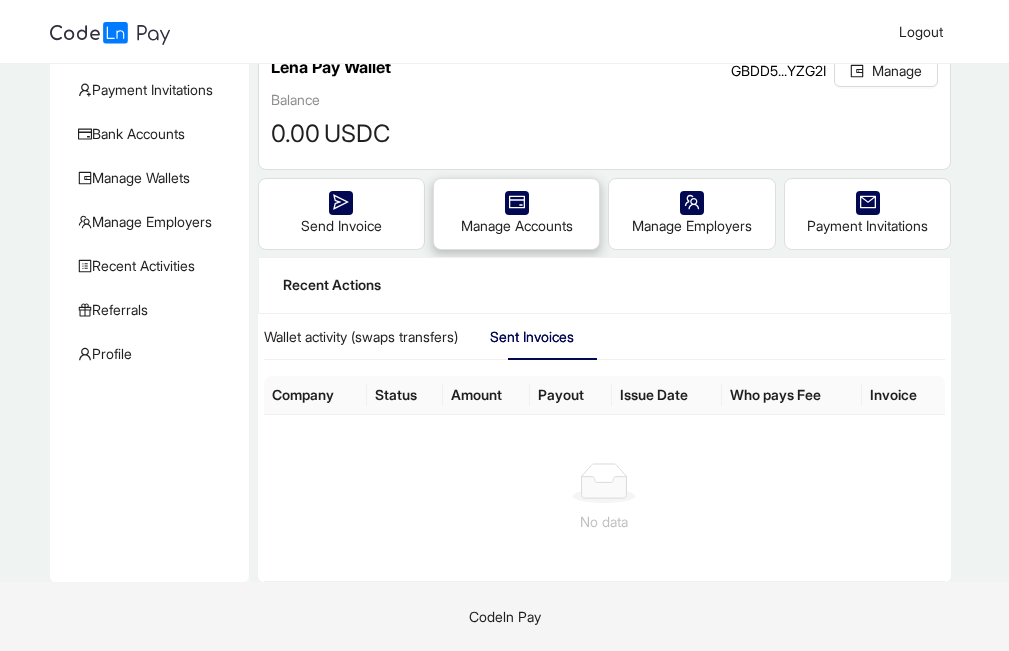 scroll, scrollTop: 163, scrollLeft: 0, axis: vertical 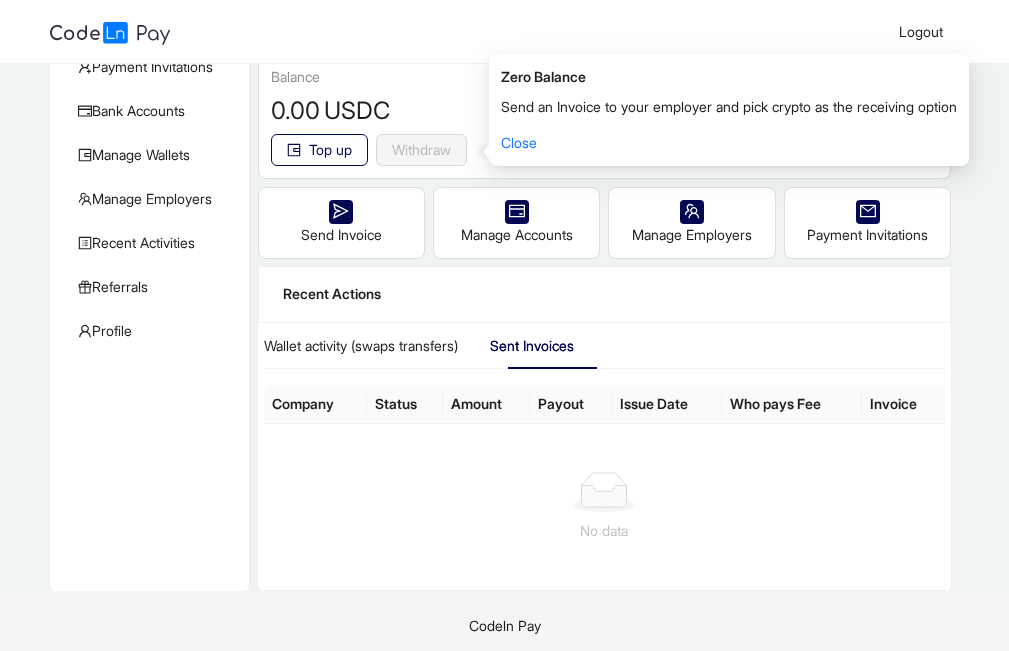 click on "Send an Invoice to your employer and pick crypto as the receiving option" 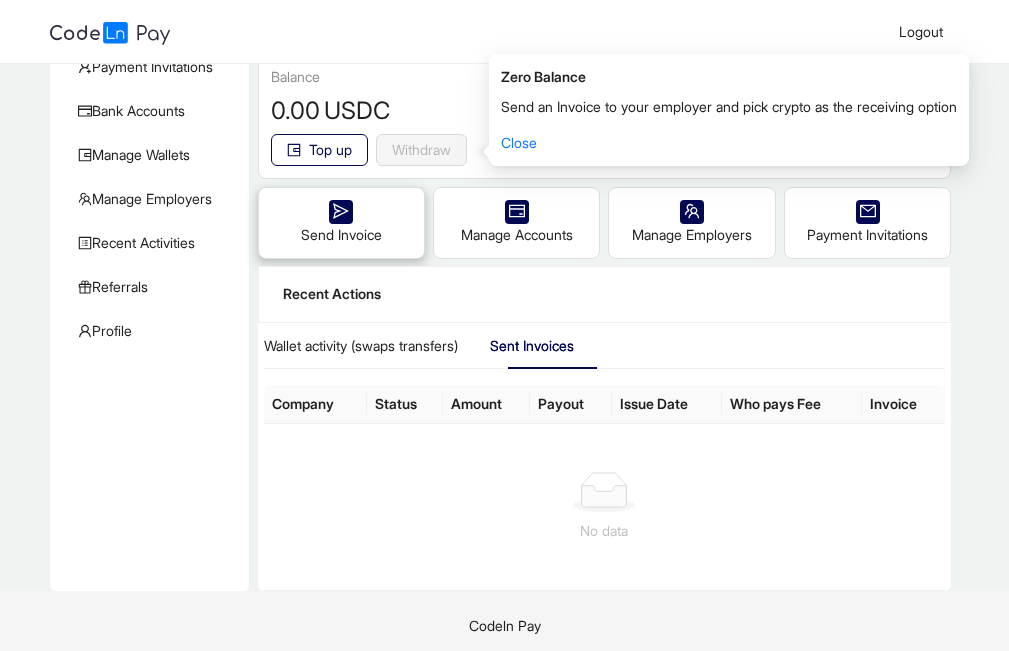 click on "Send Invoice" at bounding box center [341, 223] 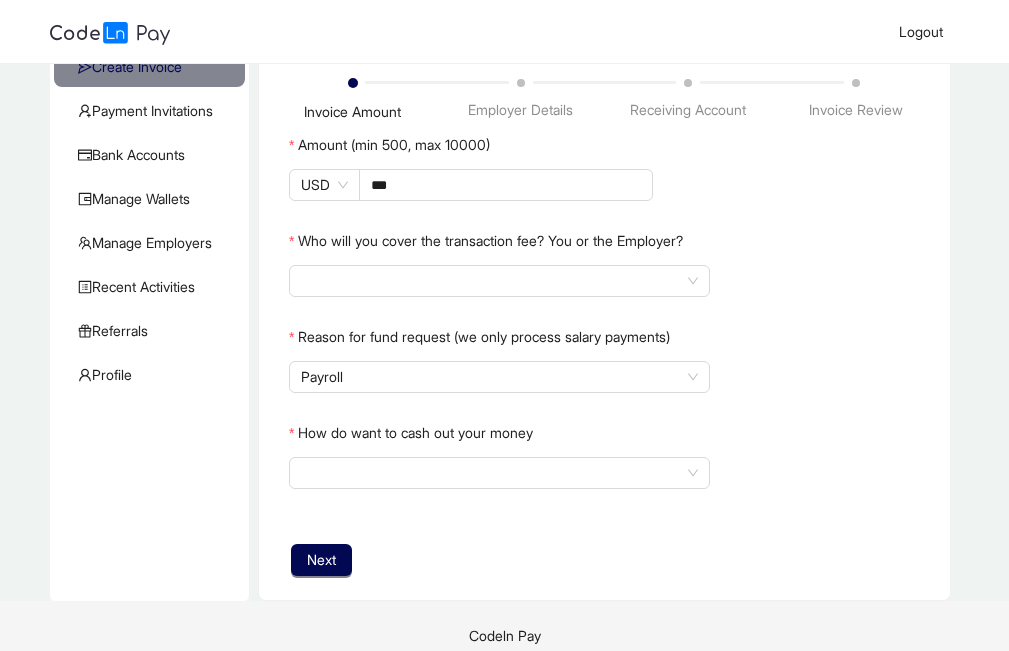 scroll, scrollTop: 138, scrollLeft: 0, axis: vertical 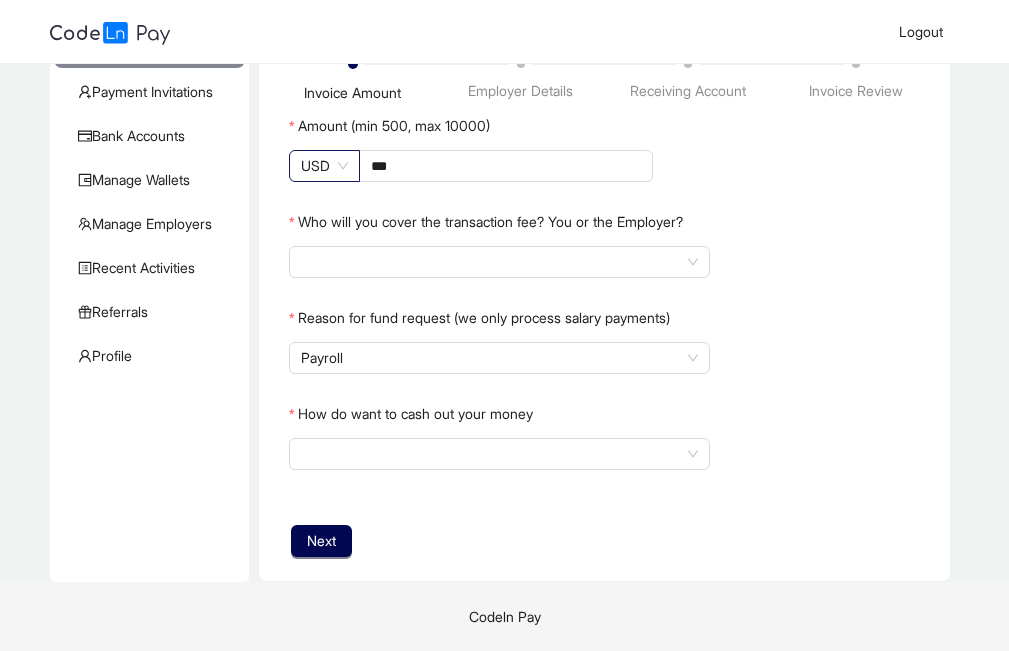 click on "USD" 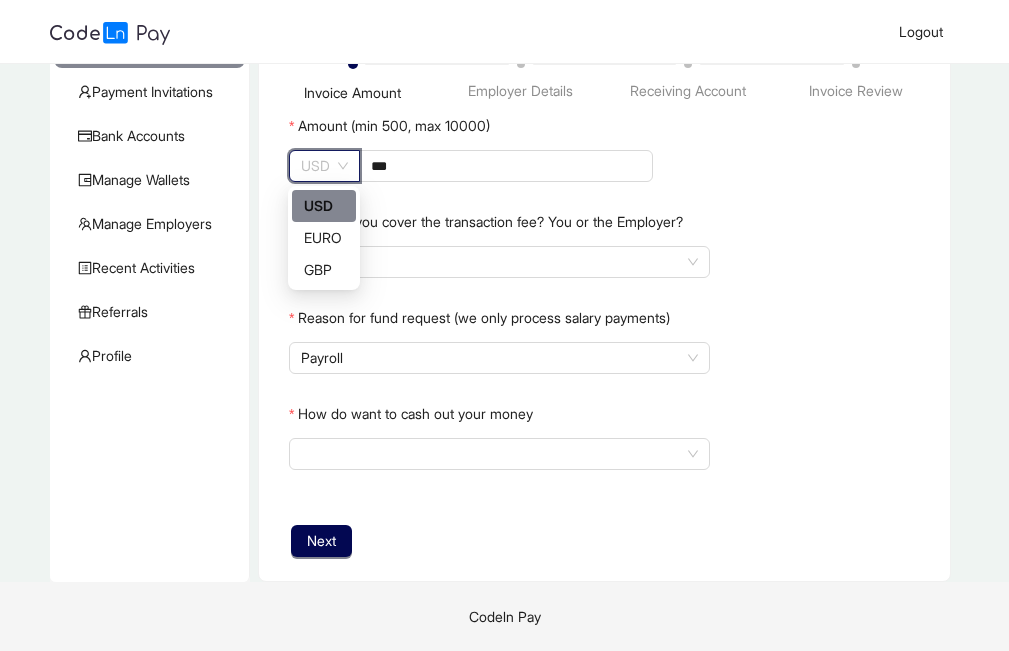 click on "USD" 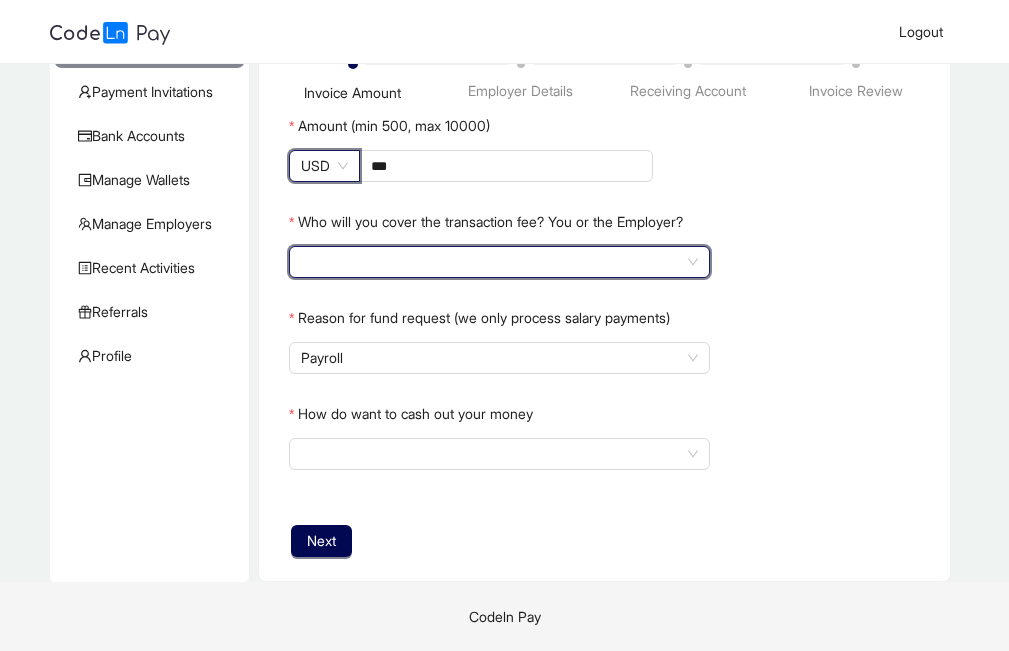 click at bounding box center (499, 262) 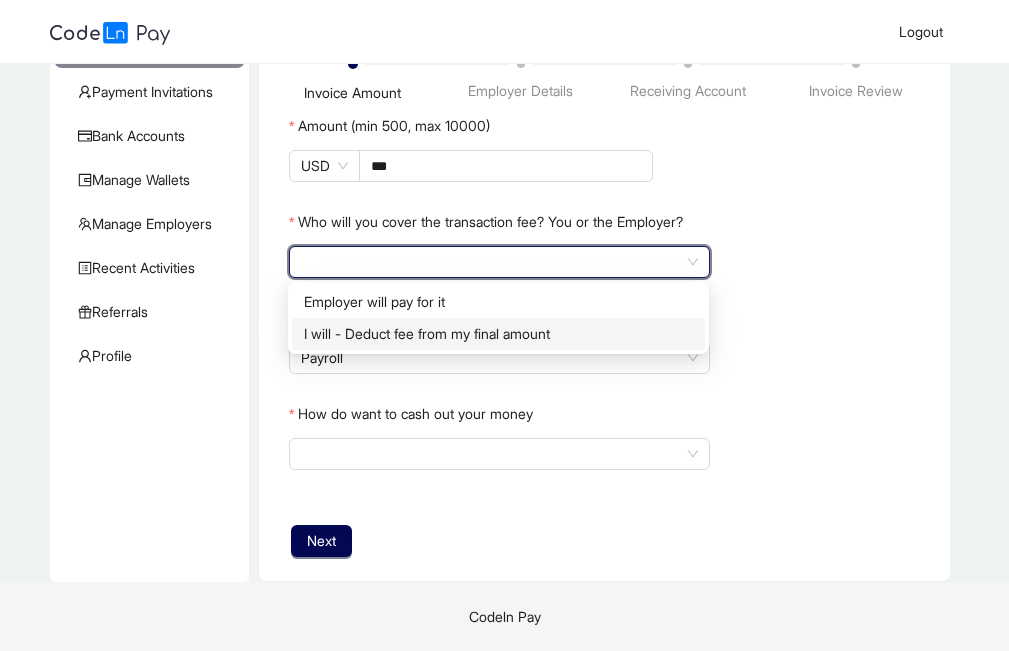 click on "I will - Deduct fee from my final amount" at bounding box center (498, 334) 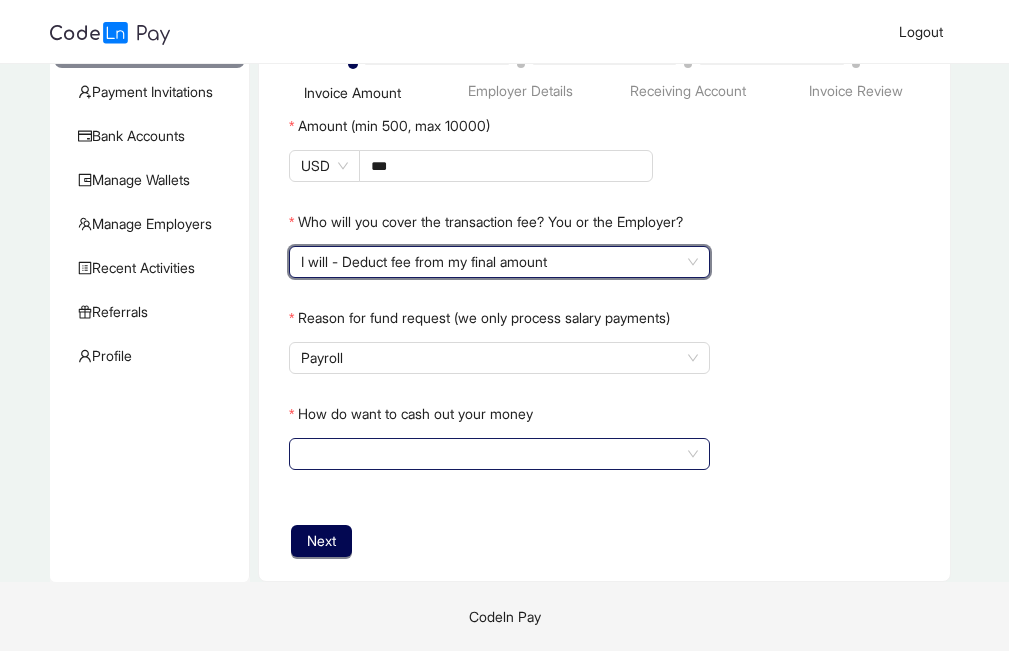 click on "How do want to cash out your money" at bounding box center (499, 454) 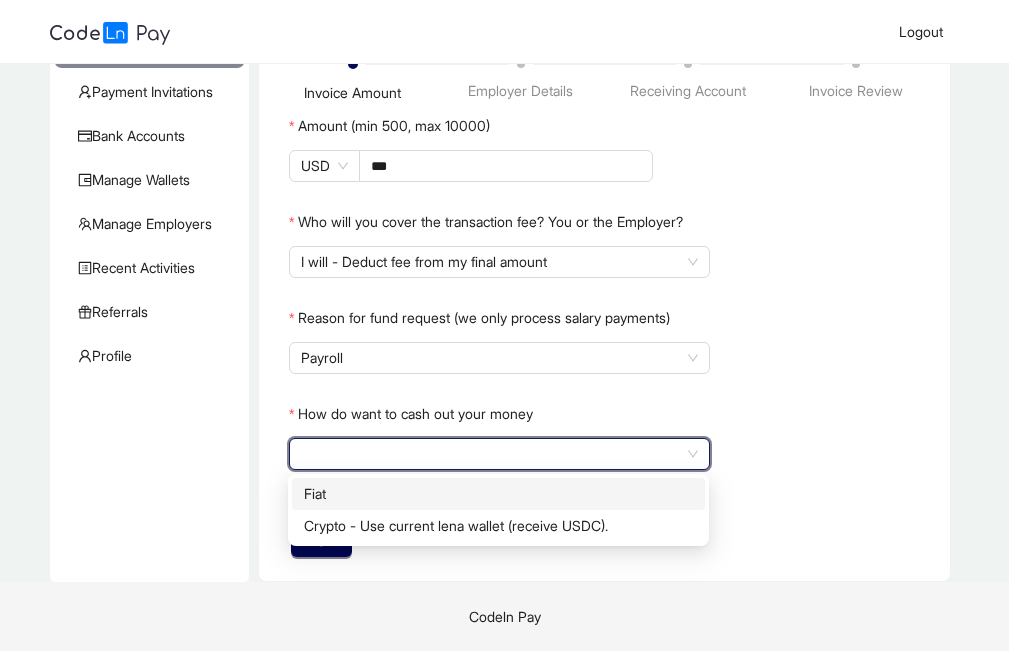 click on "Fiat" at bounding box center (498, 494) 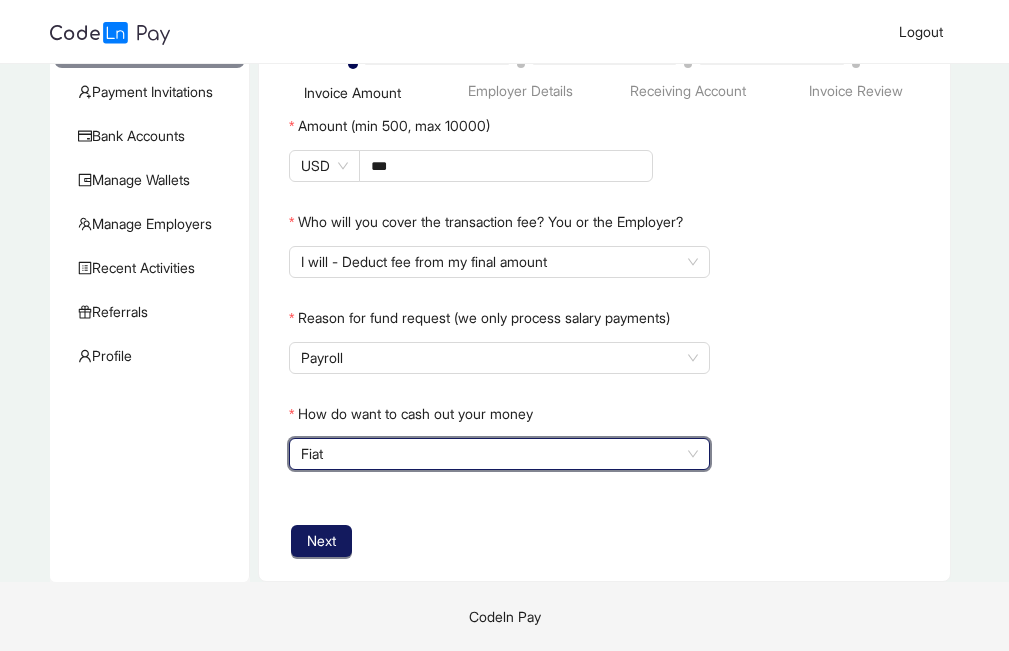 click on "Next" 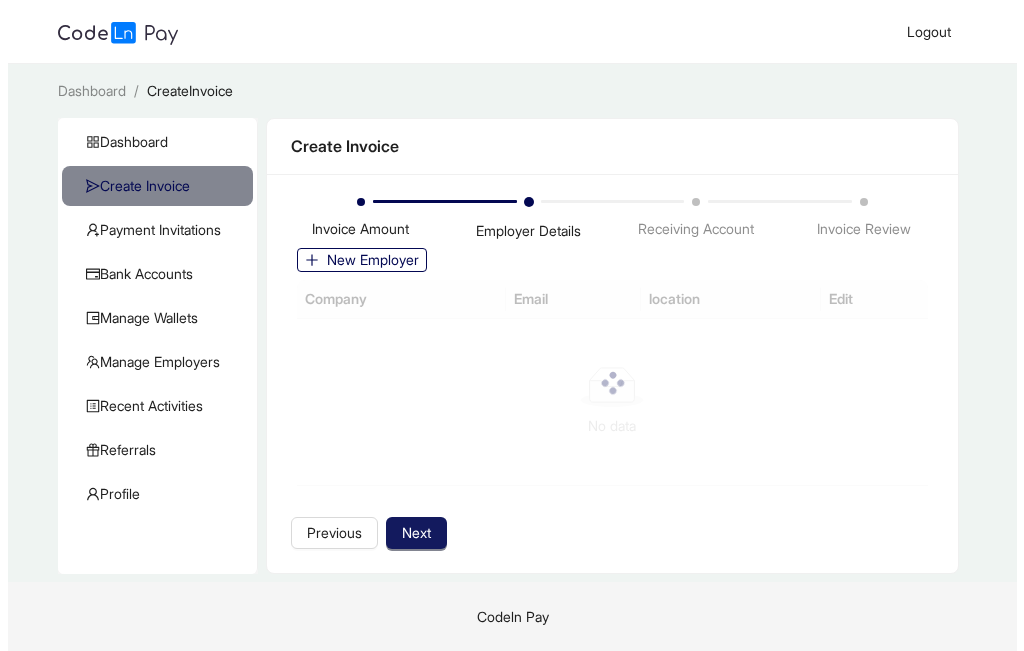 scroll, scrollTop: 0, scrollLeft: 0, axis: both 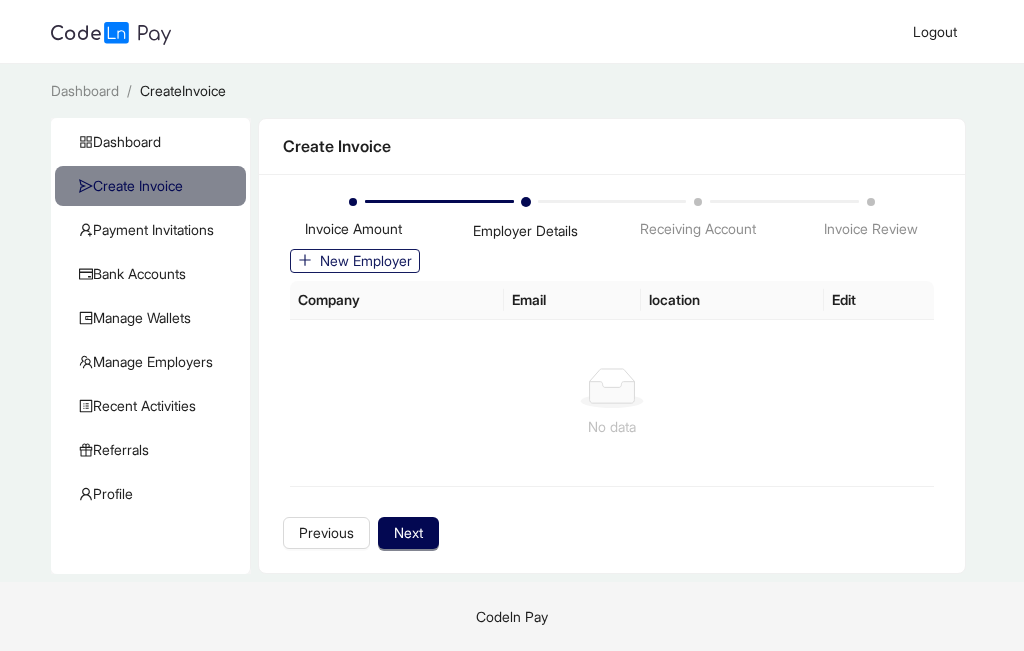 click on "New Employer" 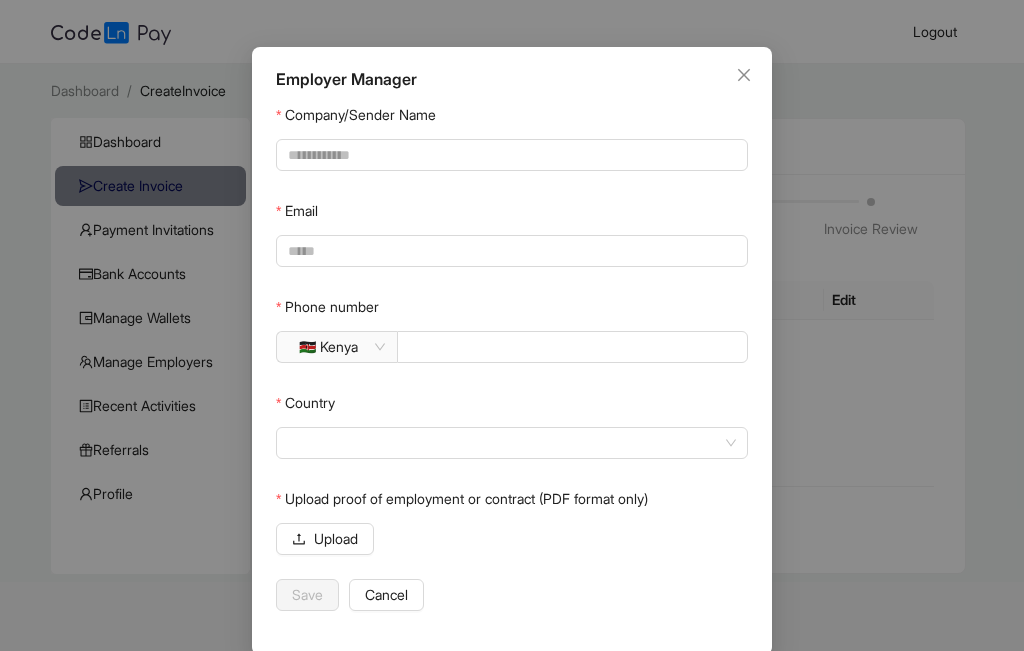 scroll, scrollTop: 81, scrollLeft: 0, axis: vertical 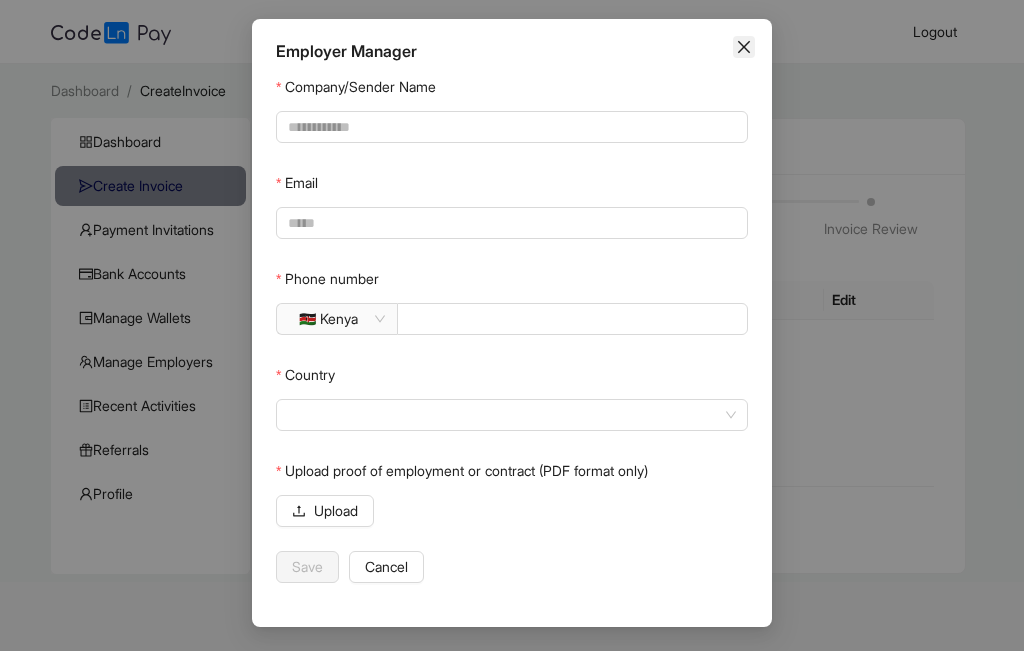 click 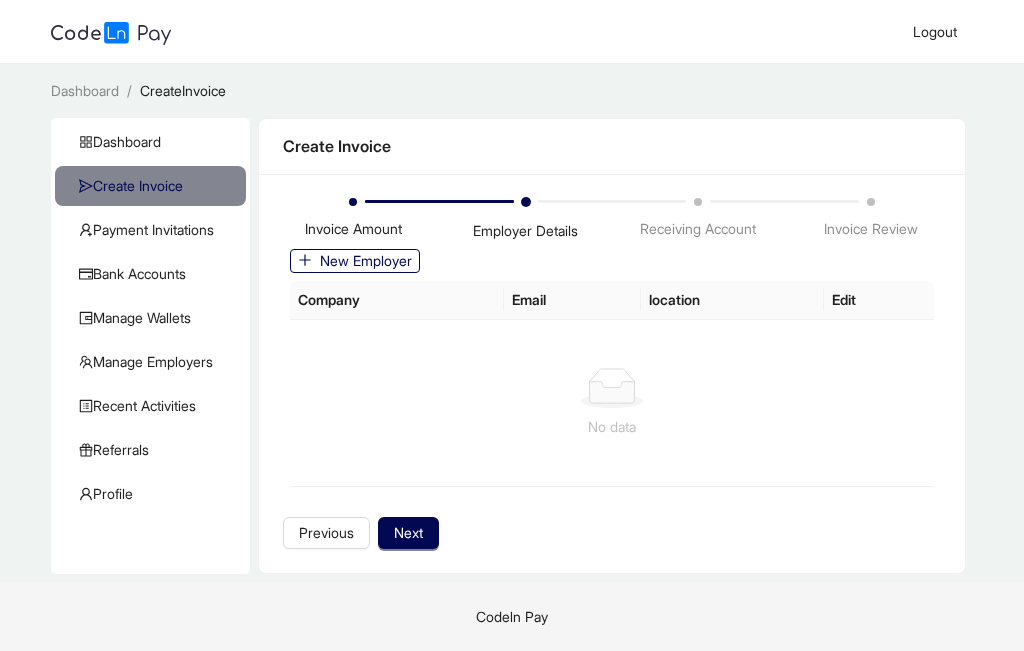 scroll, scrollTop: 0, scrollLeft: 0, axis: both 